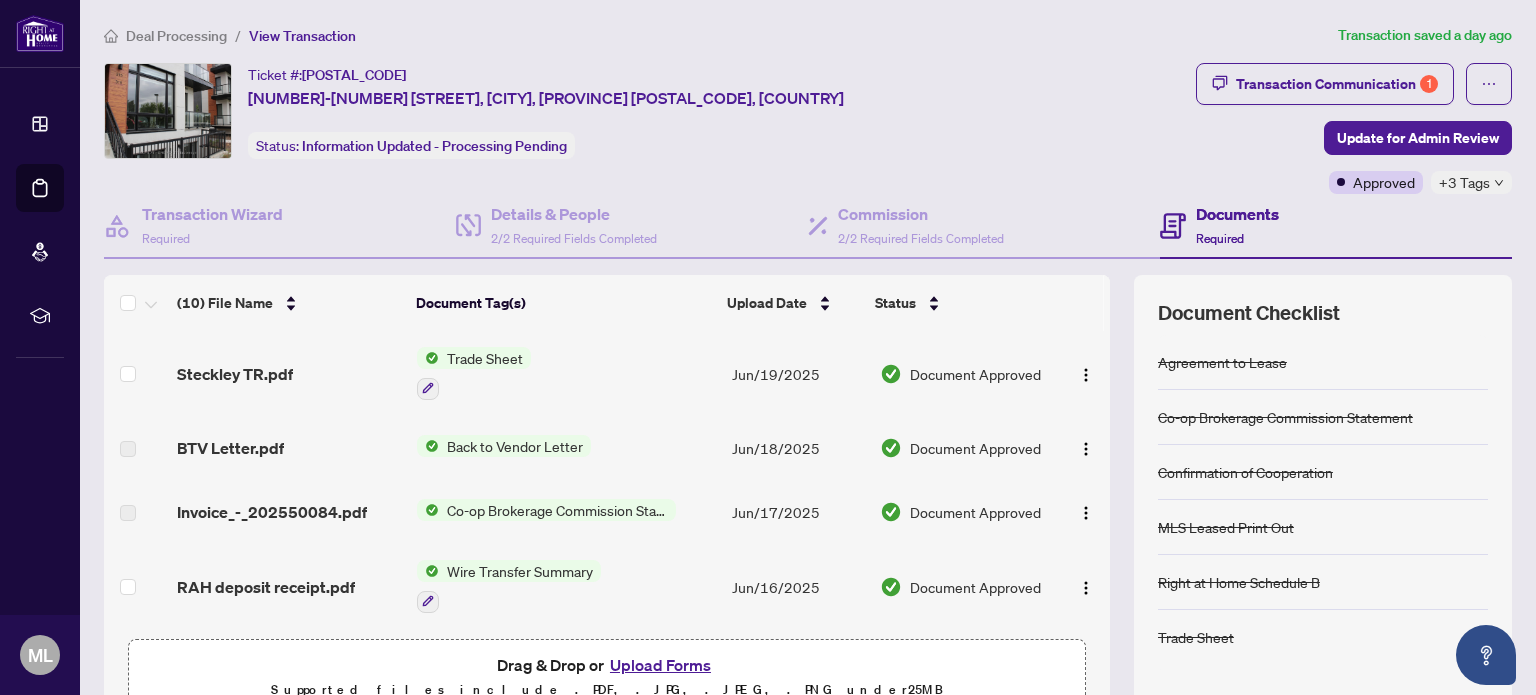 scroll, scrollTop: 0, scrollLeft: 0, axis: both 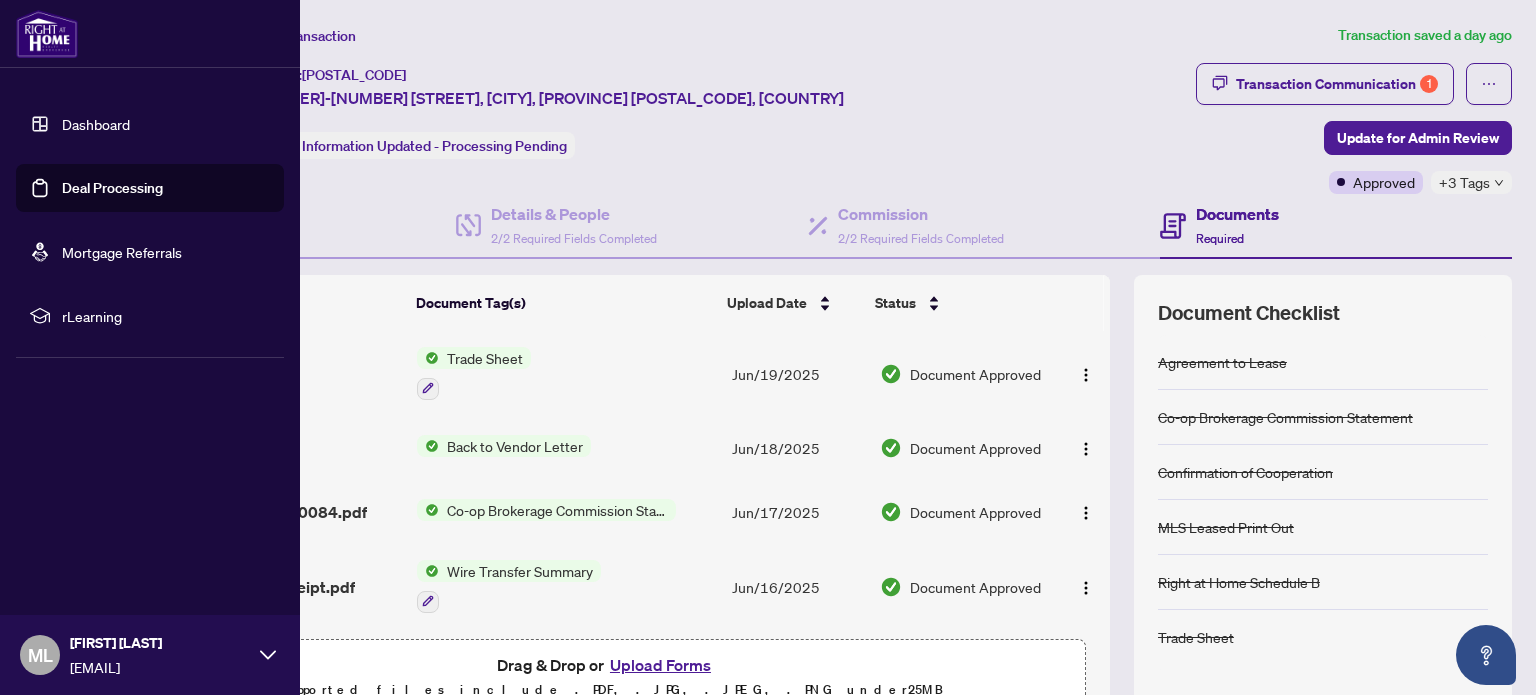 click on "Deal Processing" at bounding box center [112, 188] 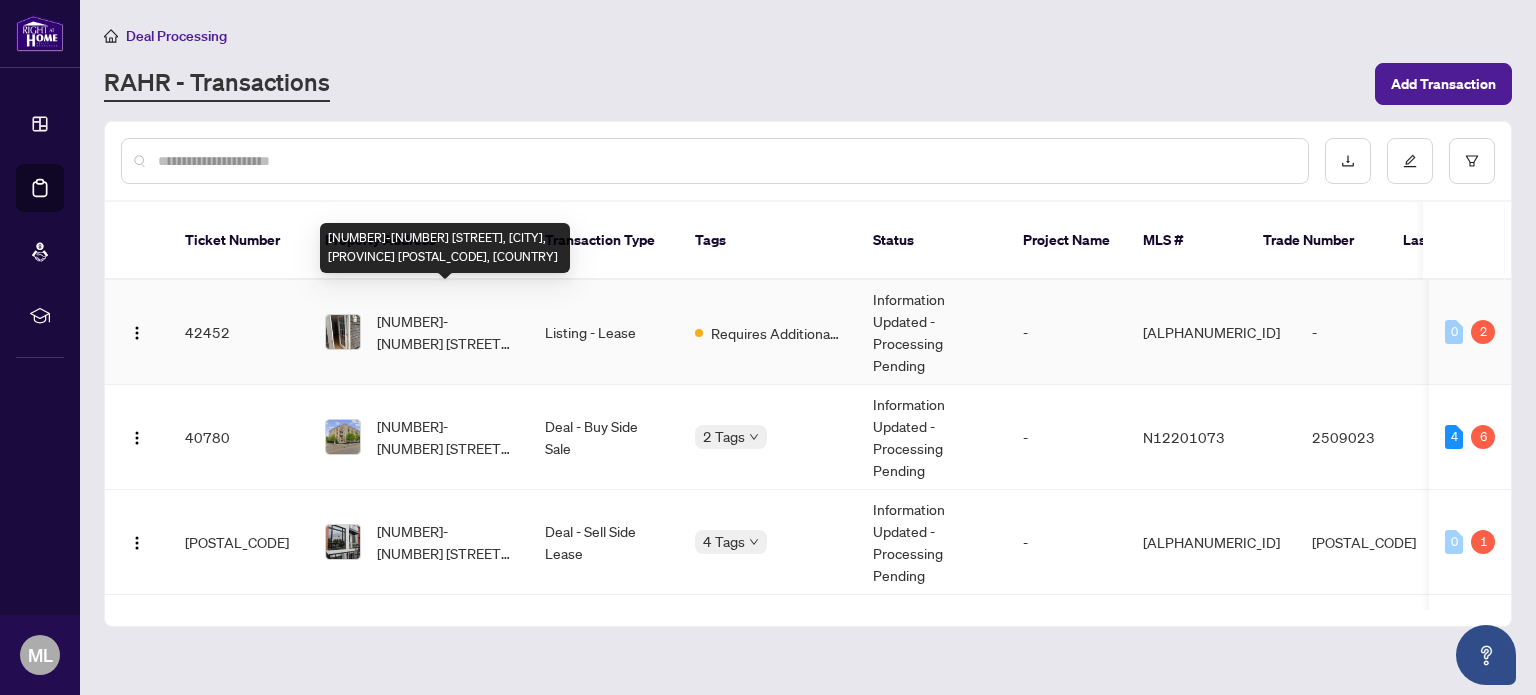 click on "[NUMBER]-[NUMBER] [STREET], [CITY], [PROVINCE] [POSTAL_CODE], [COUNTRY]" at bounding box center [445, 332] 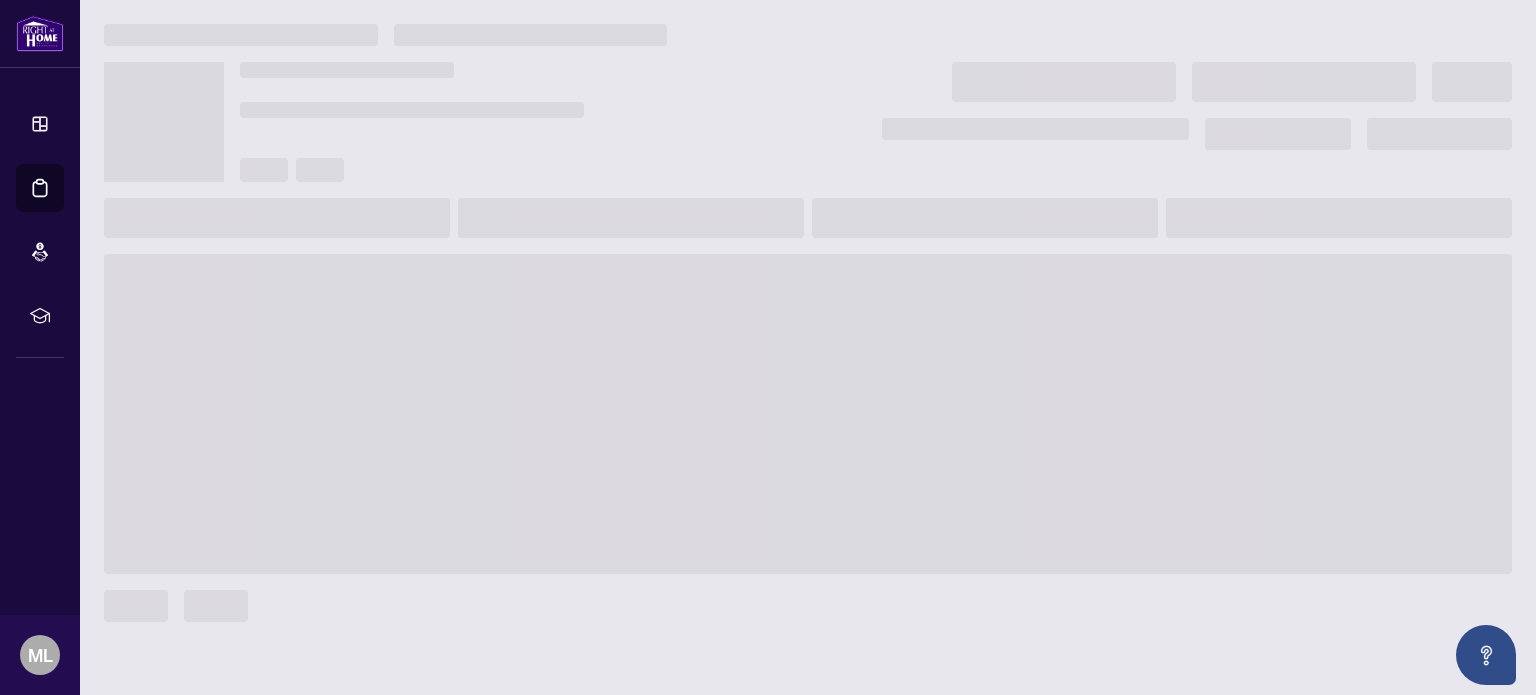 click at bounding box center [808, 414] 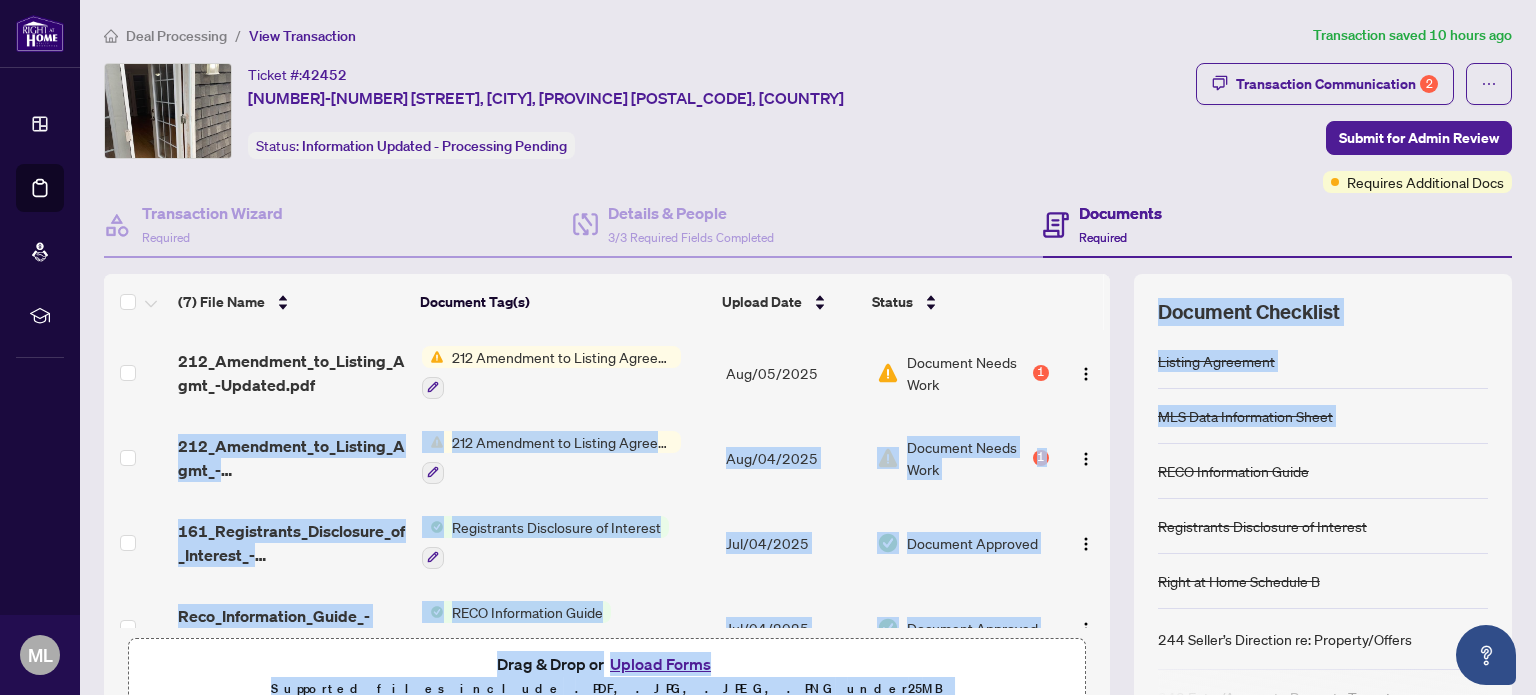 drag, startPoint x: 1088, startPoint y: 372, endPoint x: 1108, endPoint y: 463, distance: 93.17188 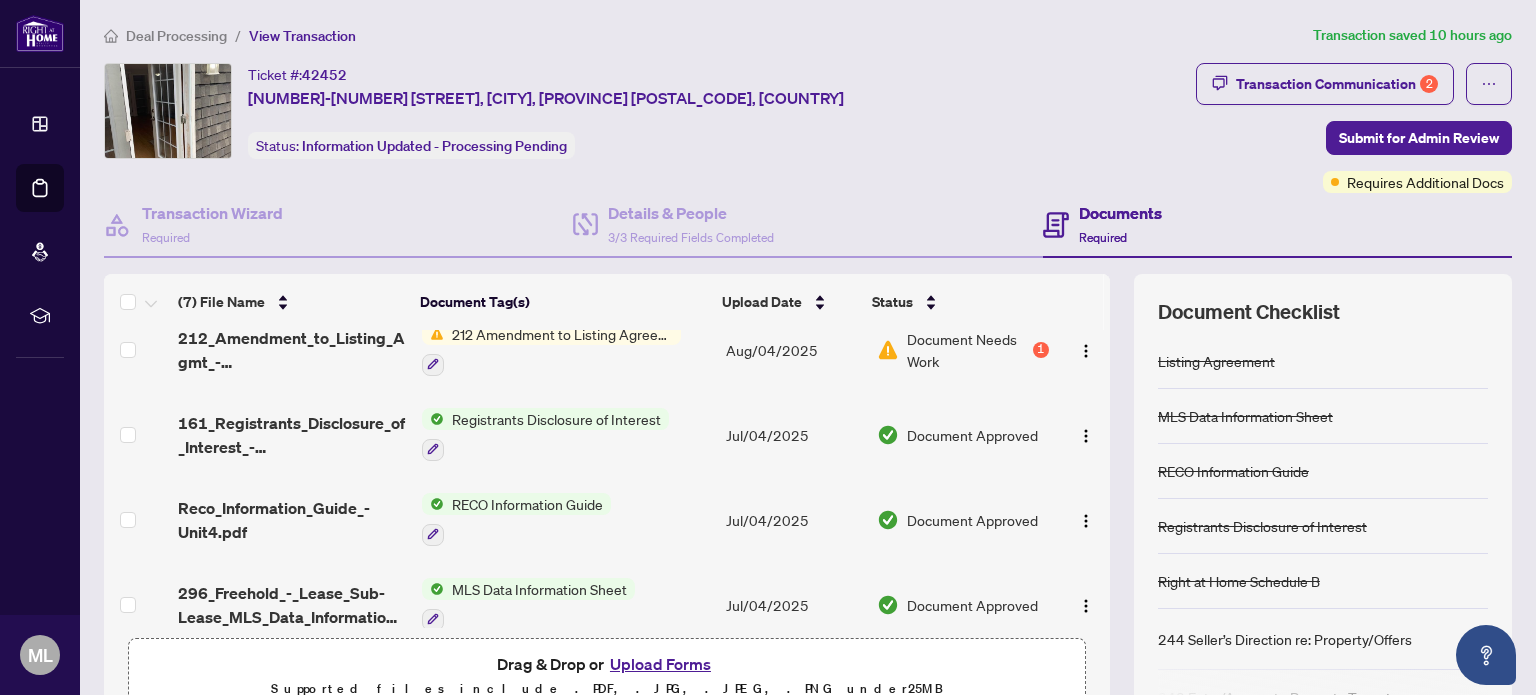 scroll, scrollTop: 129, scrollLeft: 0, axis: vertical 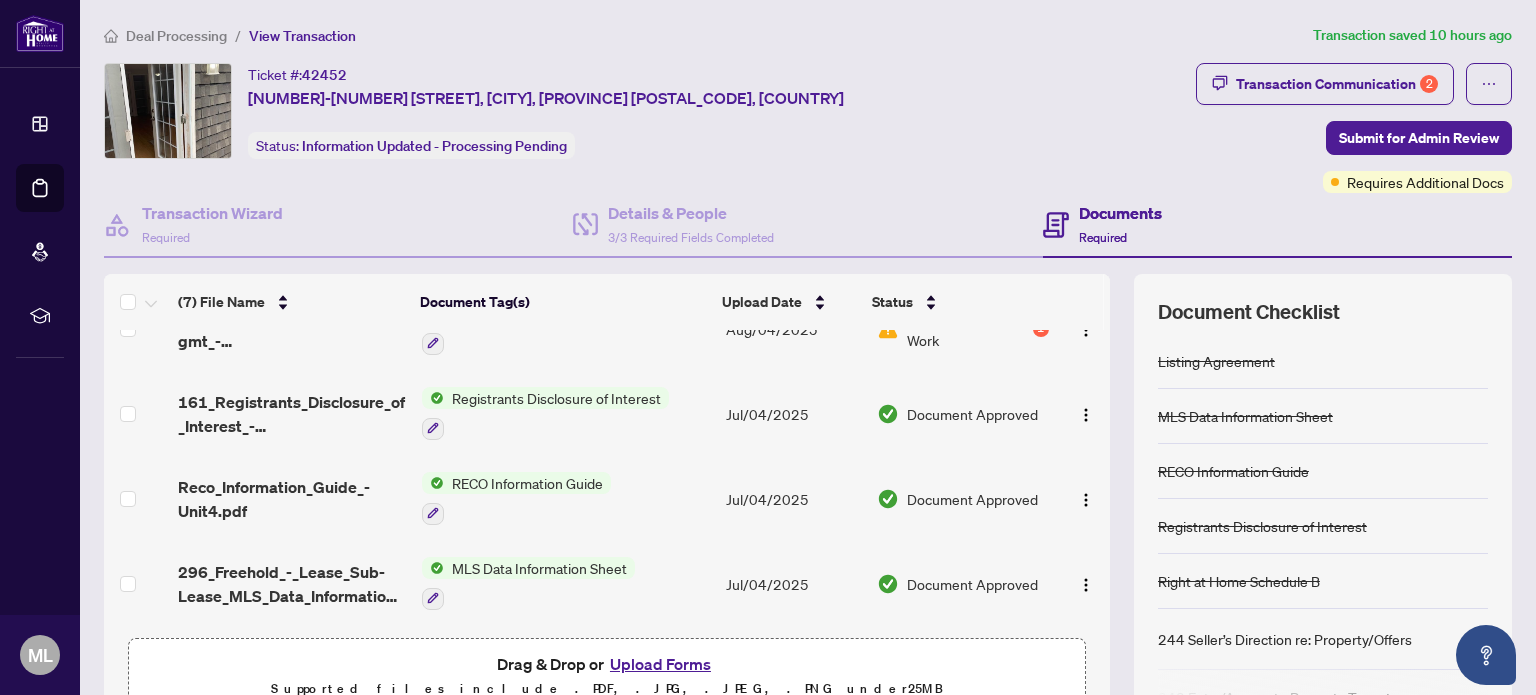 click on "Registrants Disclosure of Interest" at bounding box center (556, 398) 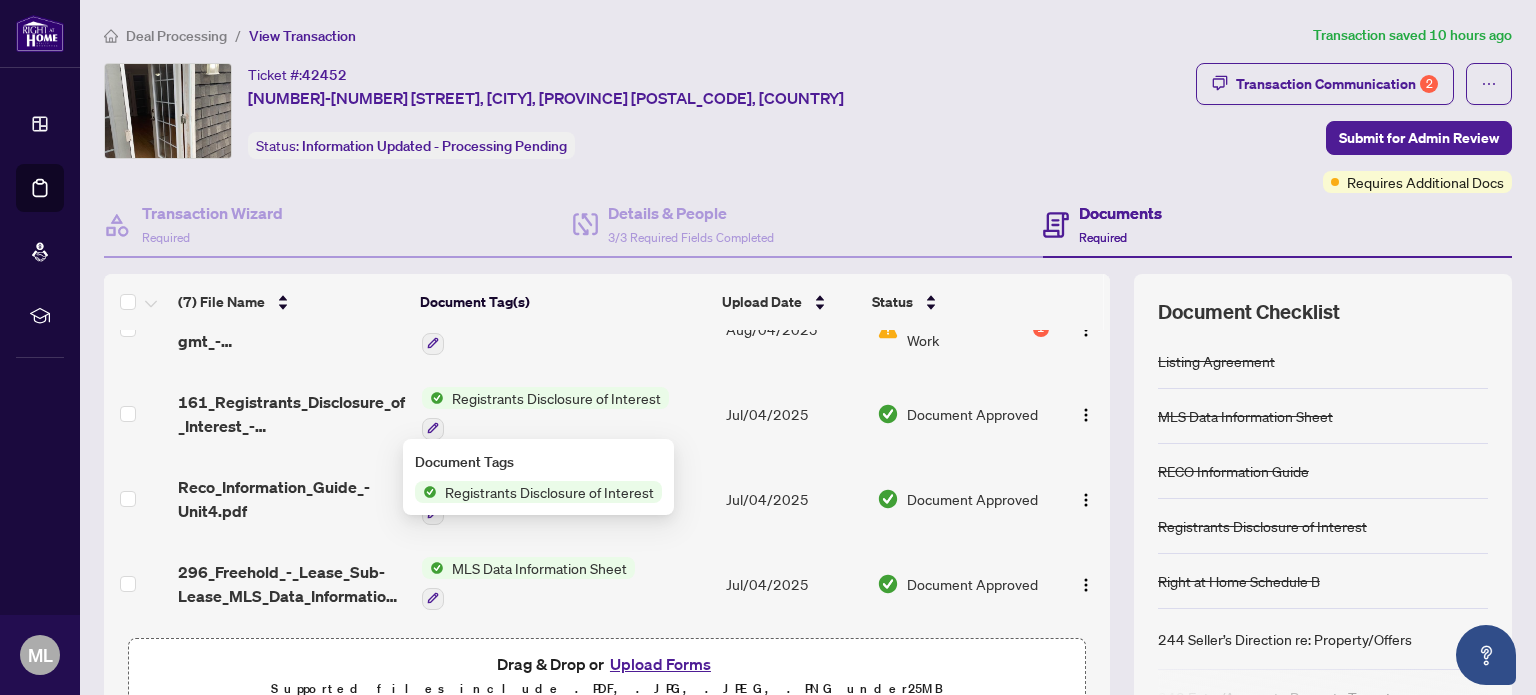click on "Registrants Disclosure of Interest" at bounding box center (556, 398) 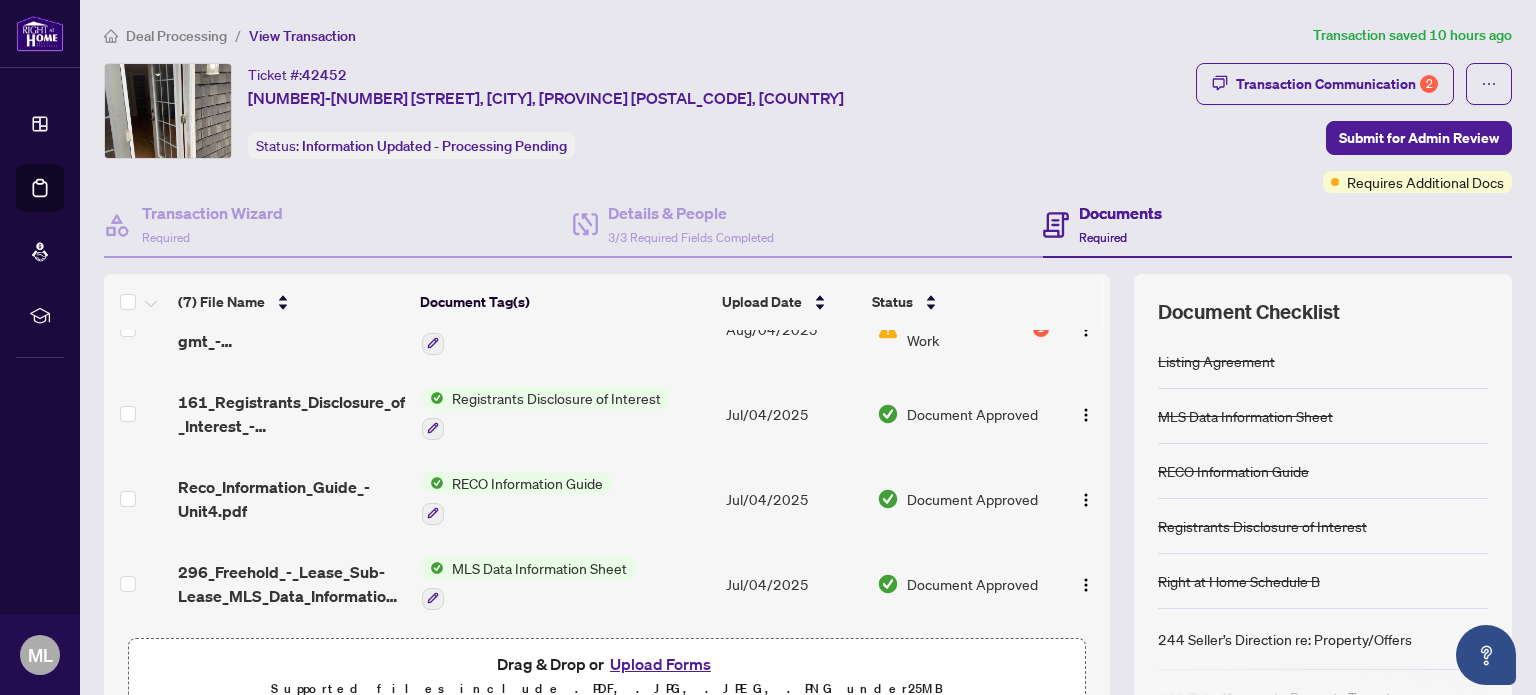 click on "Registrants Disclosure of Interest" at bounding box center [556, 398] 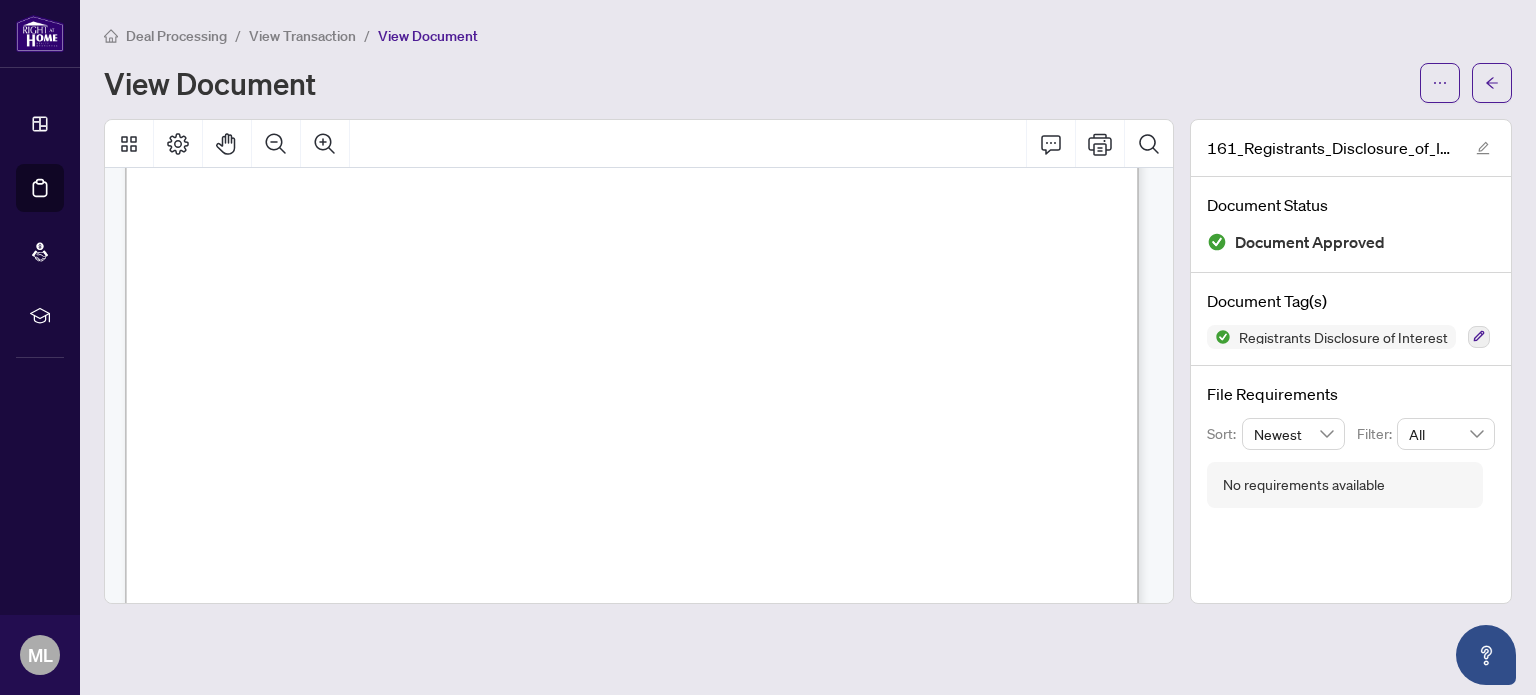 scroll, scrollTop: 0, scrollLeft: 0, axis: both 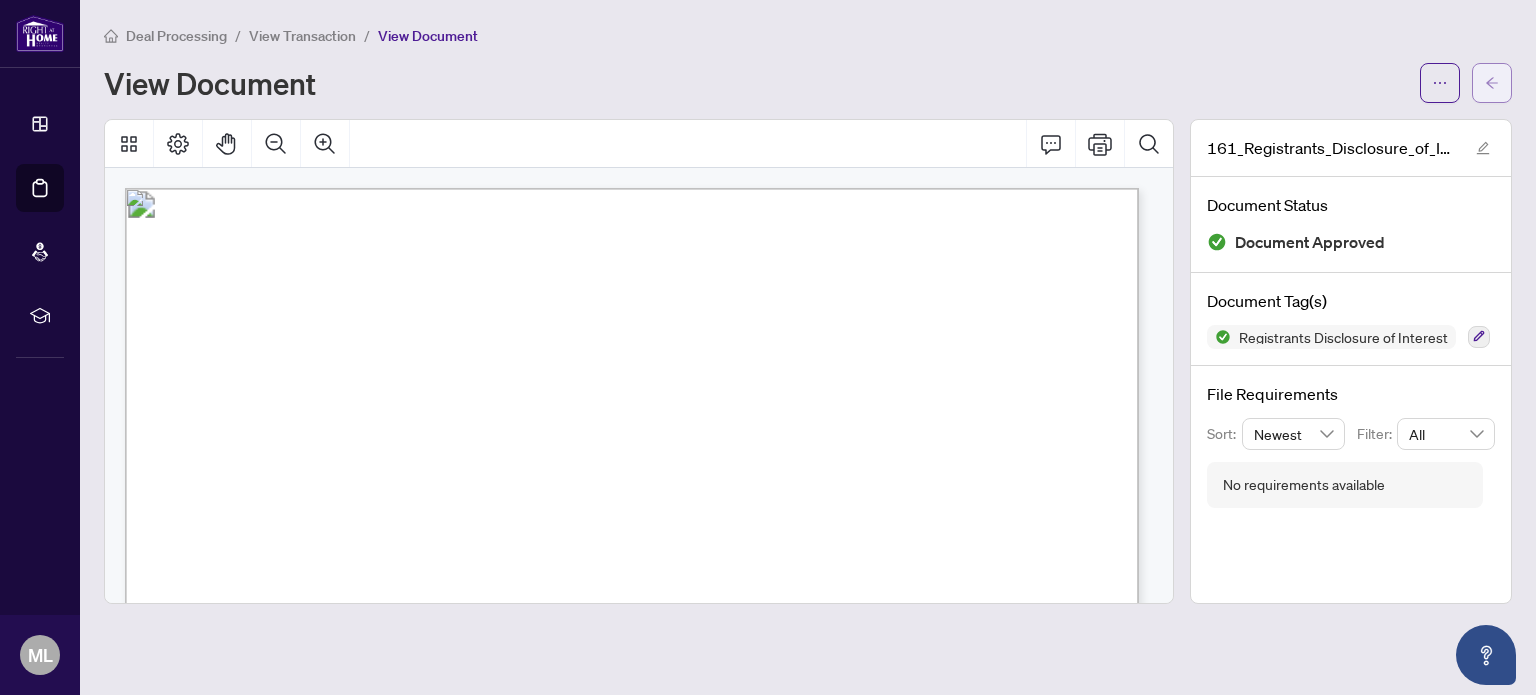 click 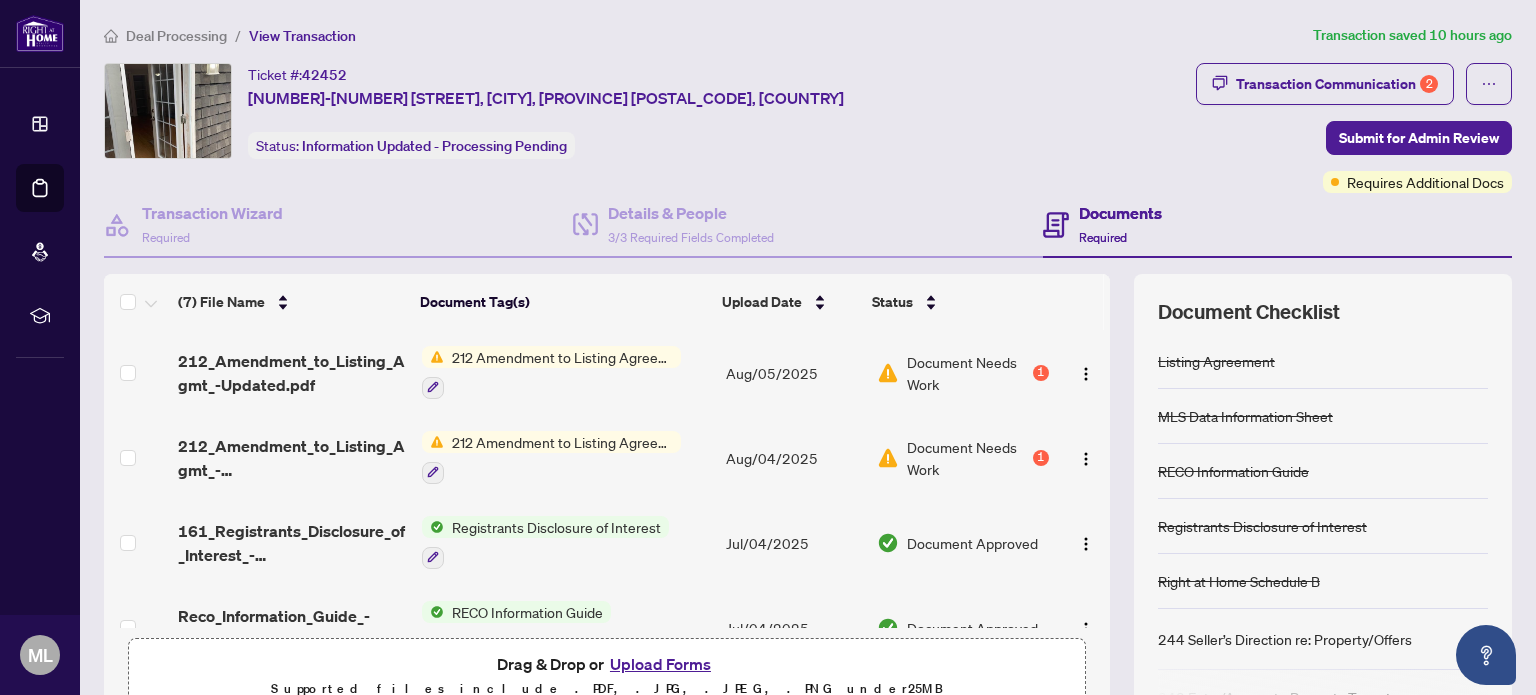 click on "Ticket #:  [NUMBER] [NUMBER]-[NUMBER] [STREET], [CITY], [PROVINCE] [POSTAL_CODE], [COUNTRY] Status:   Information Updated - Processing Pending" at bounding box center [646, 111] 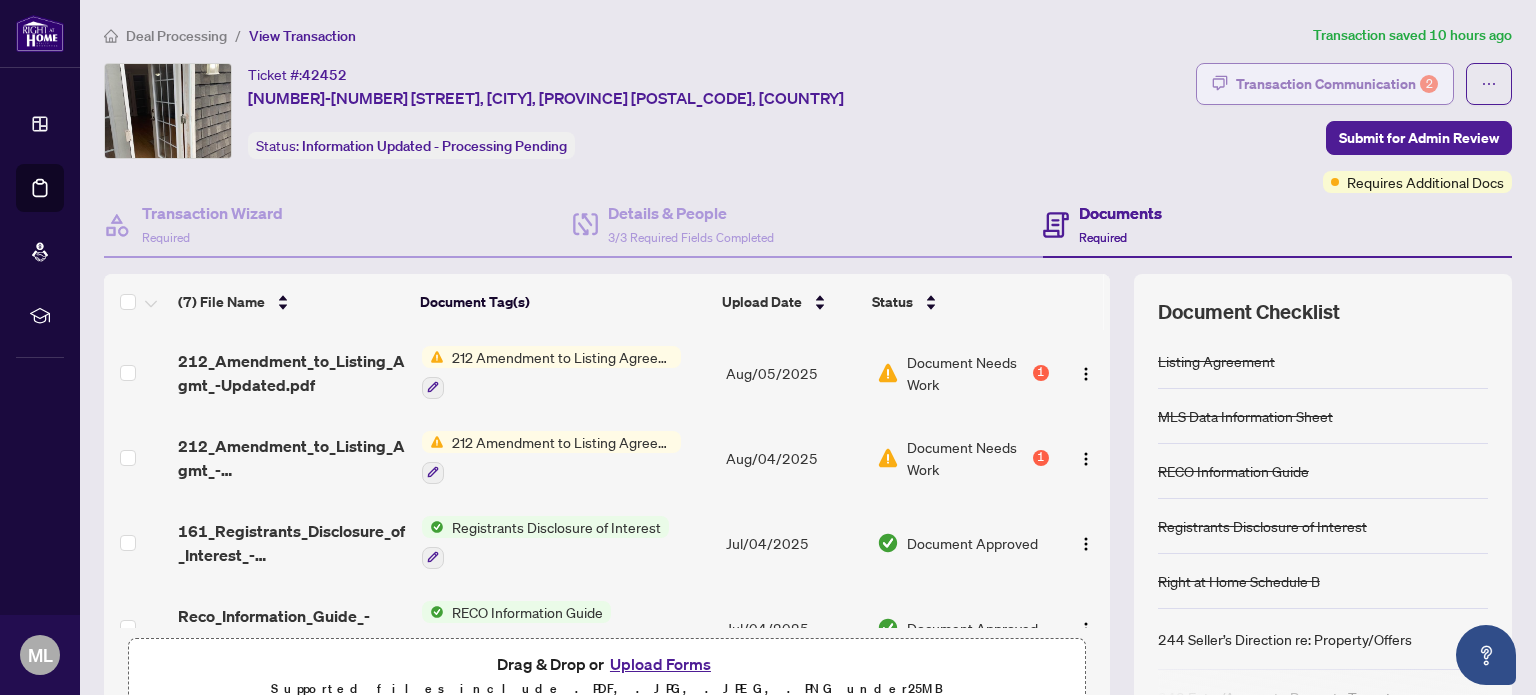 click on "Transaction Communication 2" at bounding box center [1337, 84] 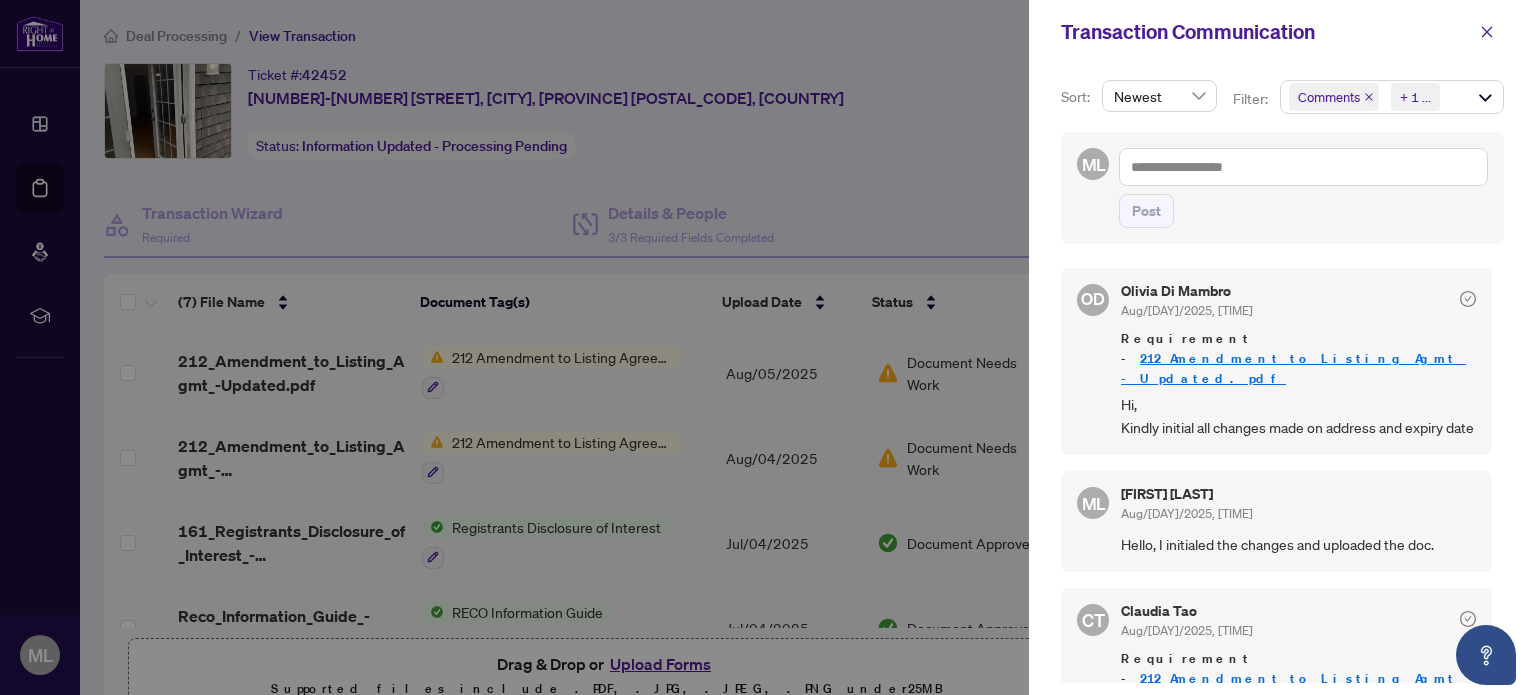 click on "212_Amendment_to_Listing_Agmt_-Updated.pdf" at bounding box center [1293, 368] 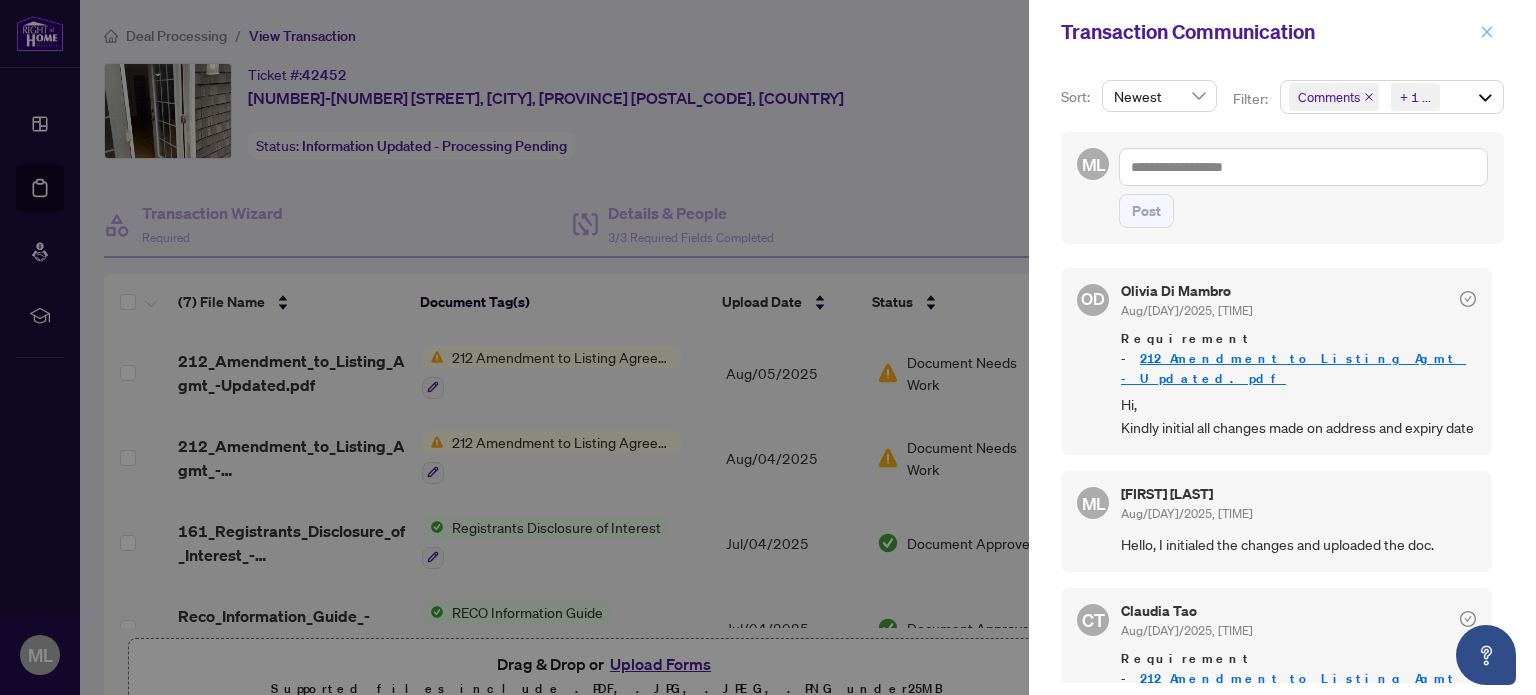 click 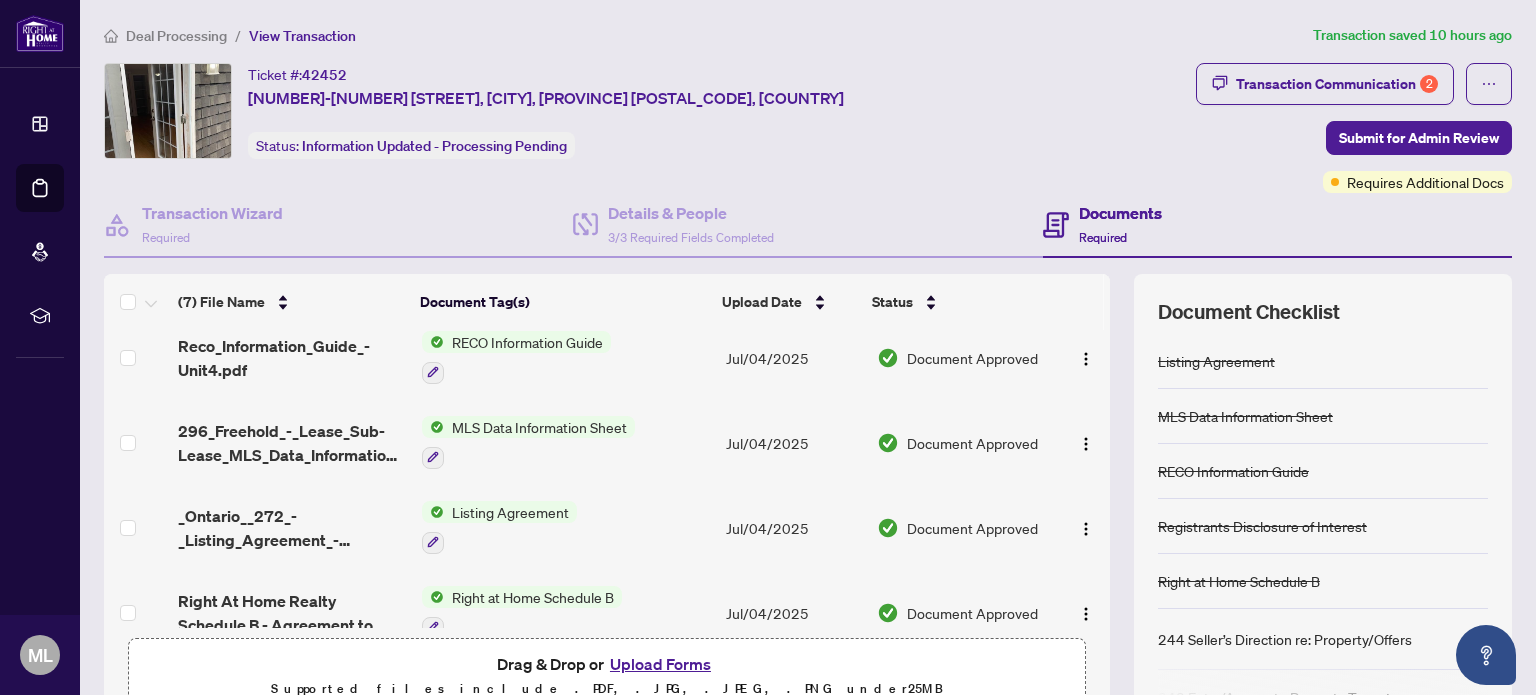 scroll, scrollTop: 299, scrollLeft: 0, axis: vertical 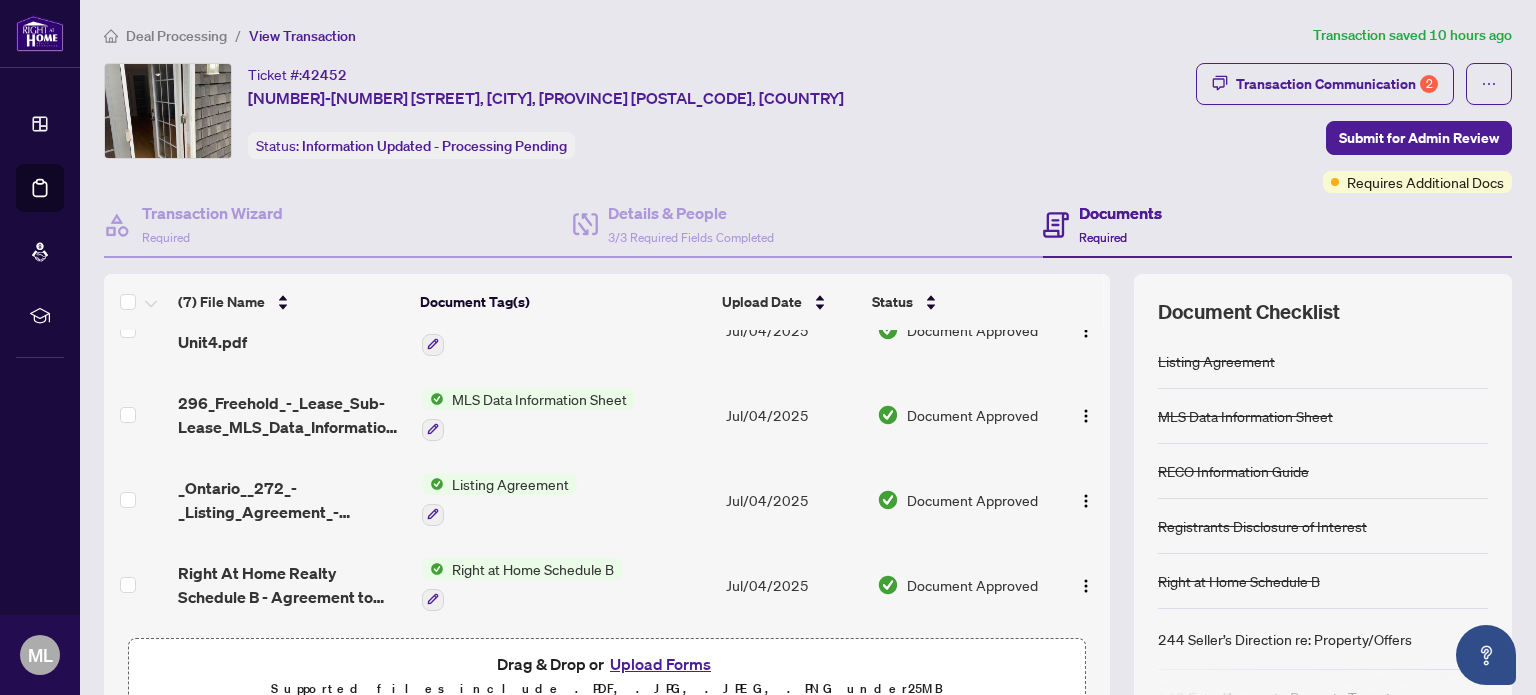 click on "Upload Forms" at bounding box center (660, 664) 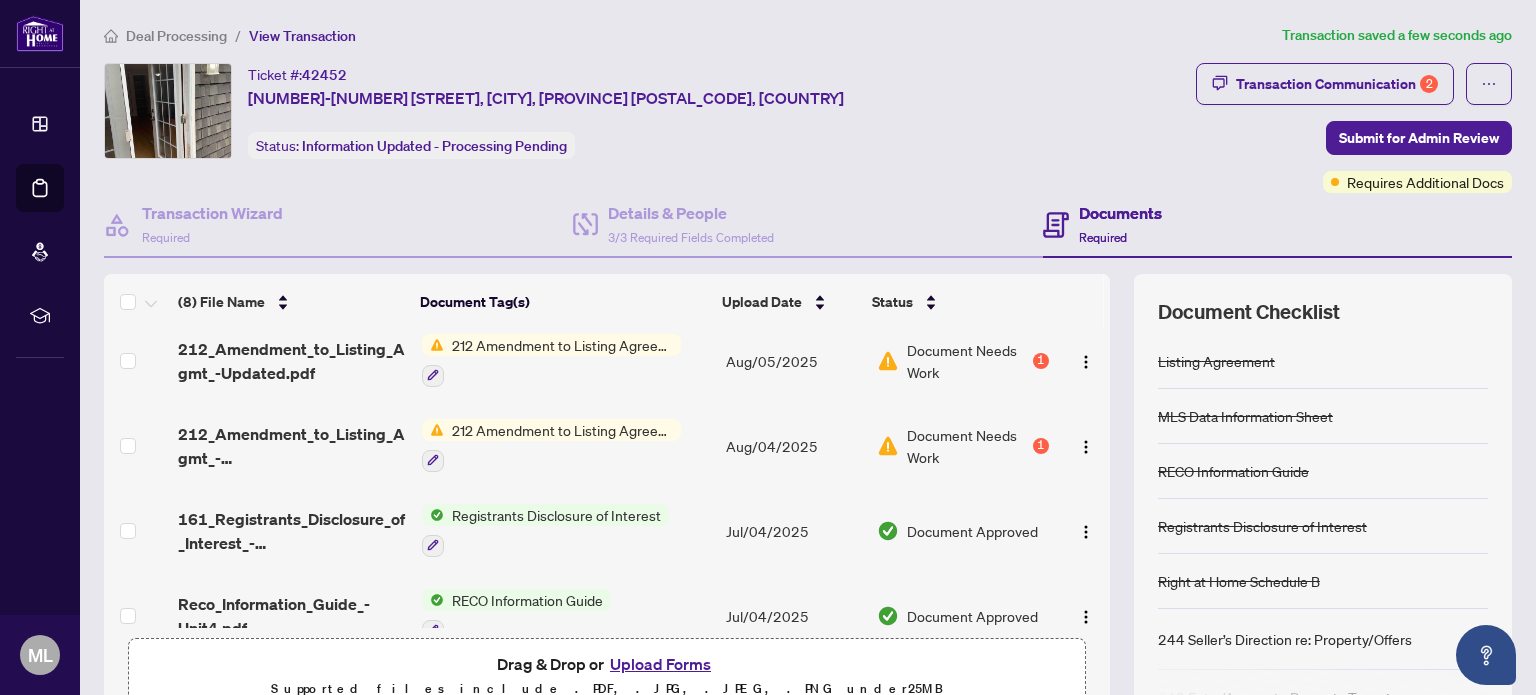scroll, scrollTop: 0, scrollLeft: 0, axis: both 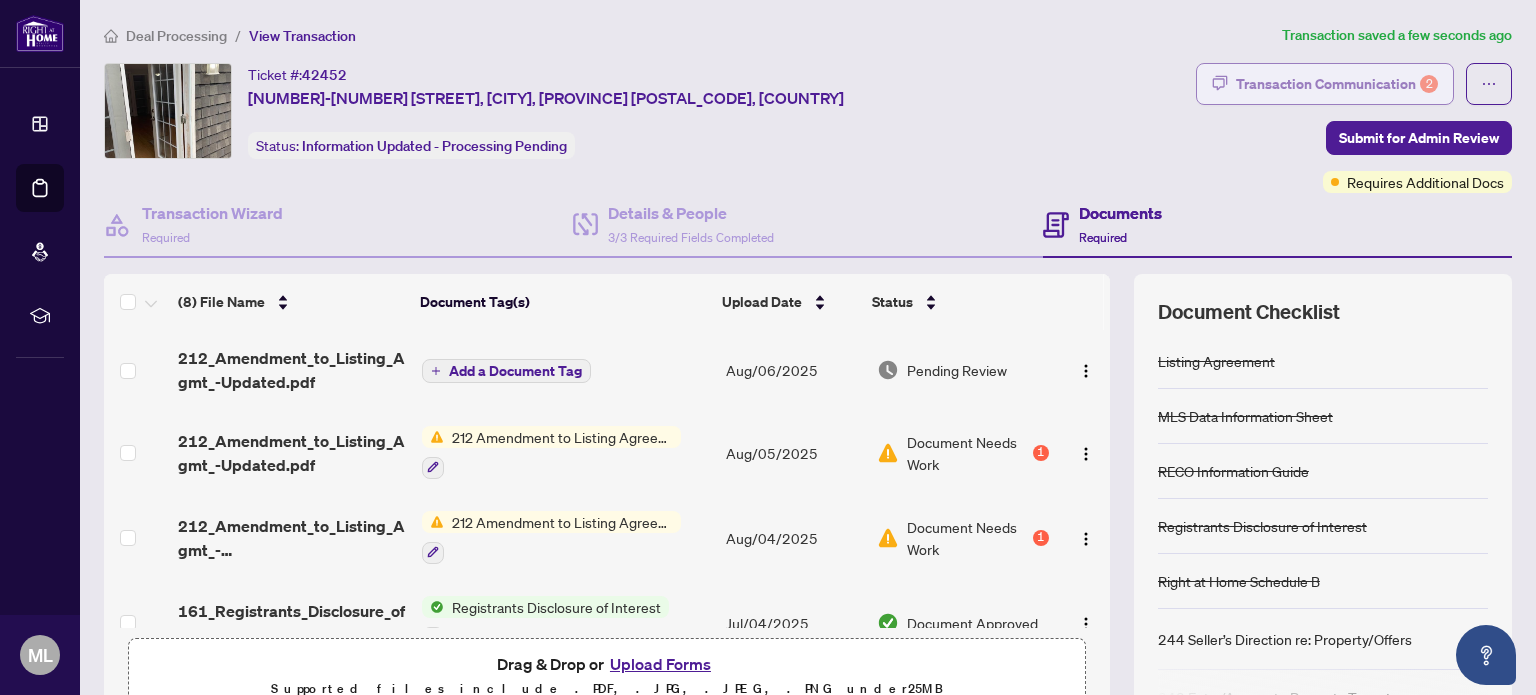 click on "Transaction Communication 2" at bounding box center (1337, 84) 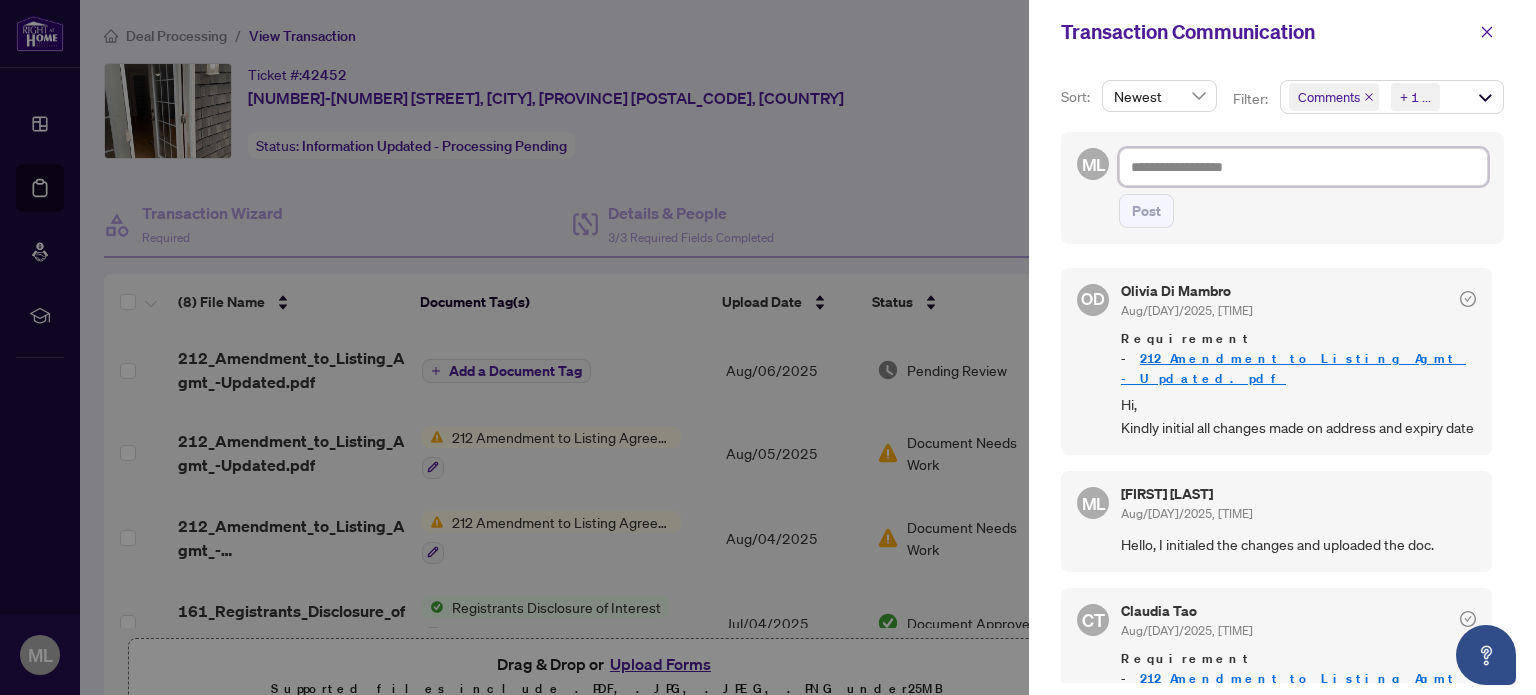 click at bounding box center [1303, 167] 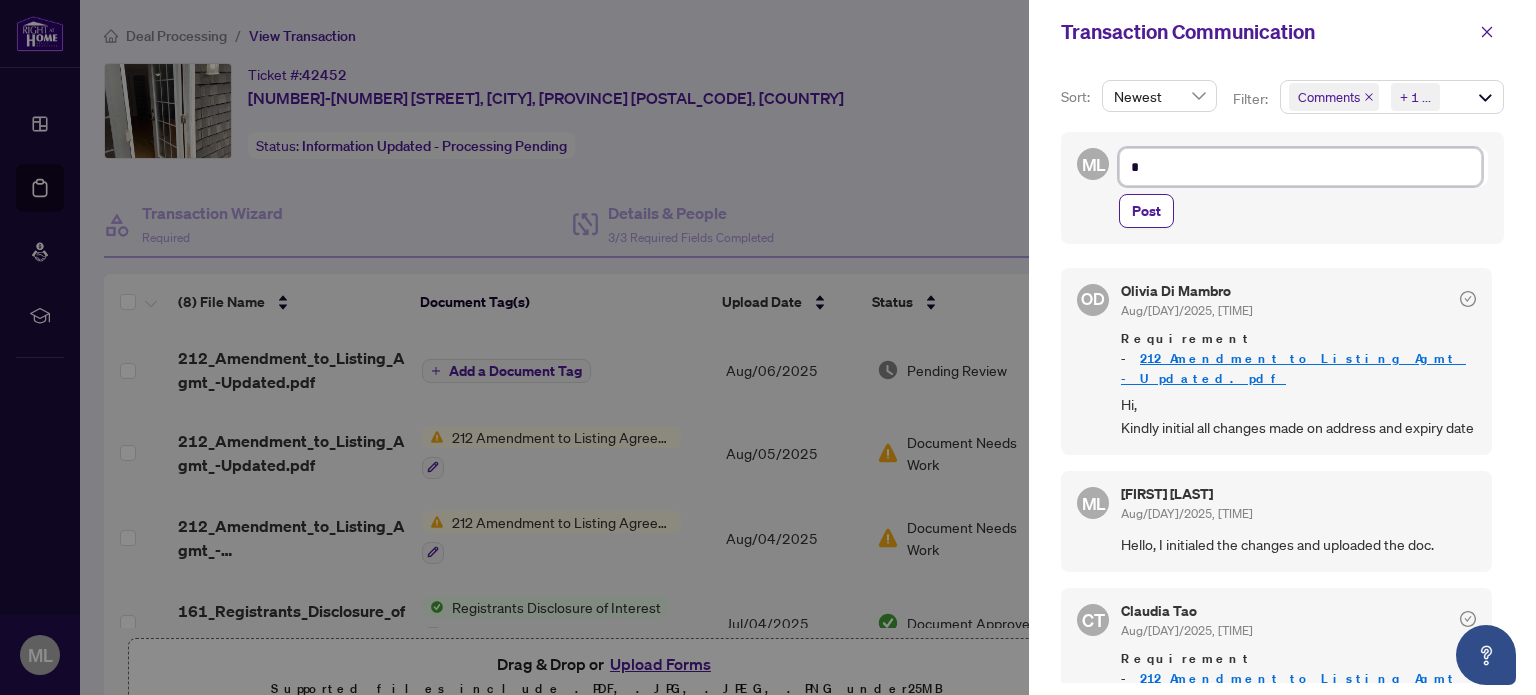 type on "**" 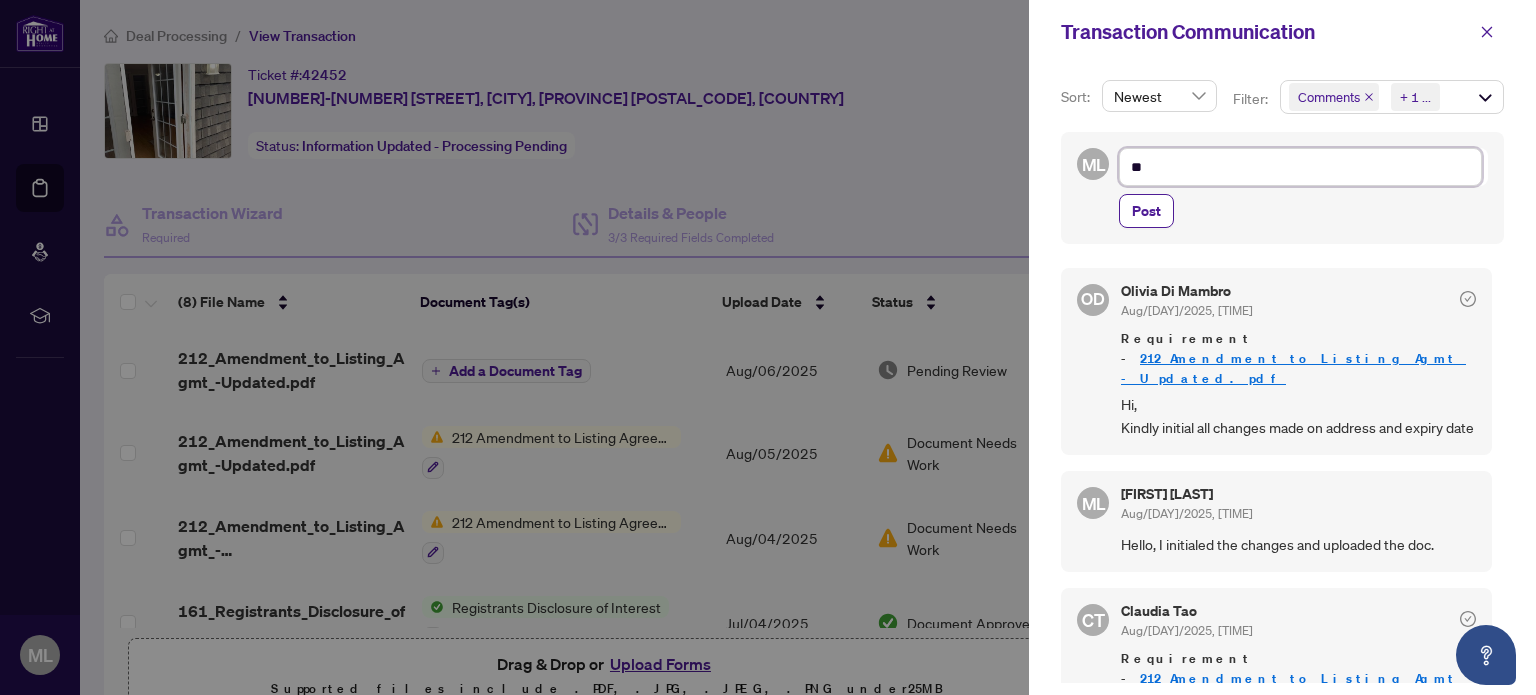 type on "***" 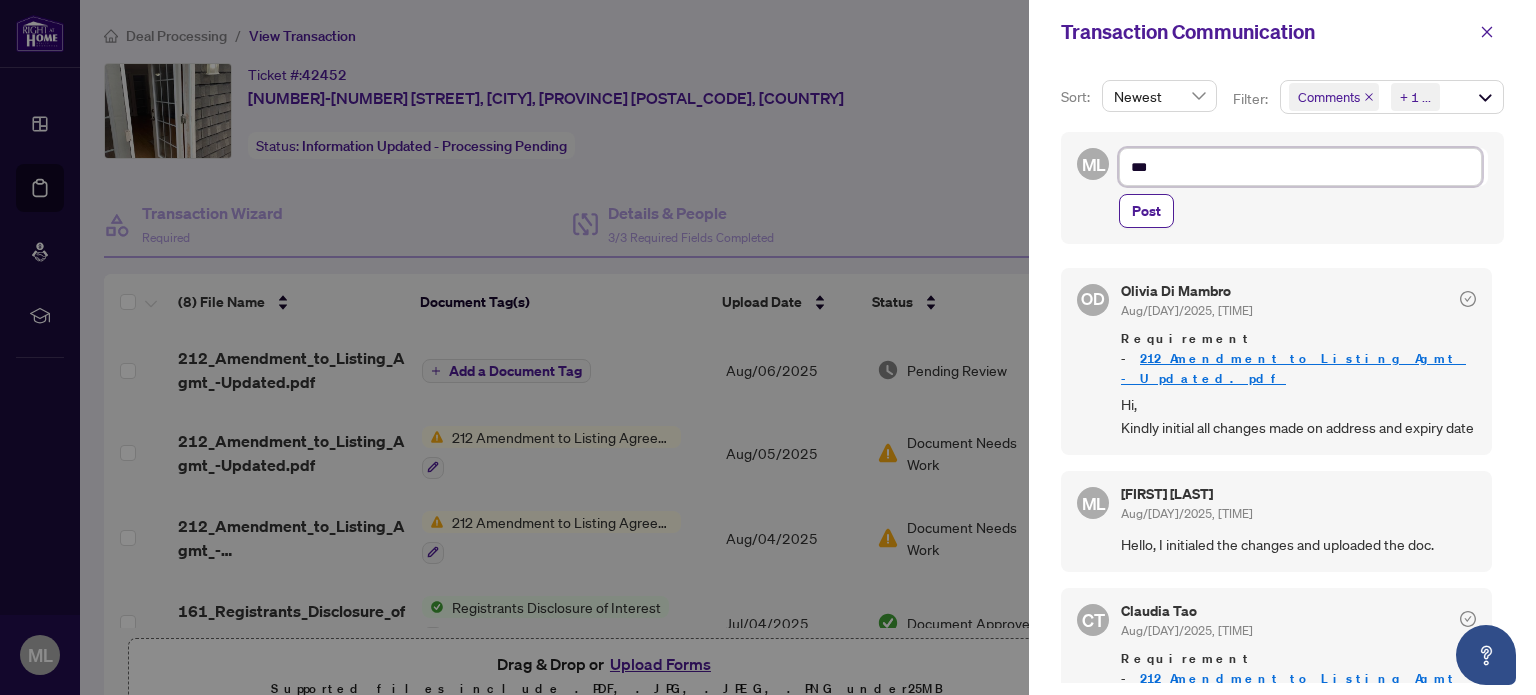 type on "****" 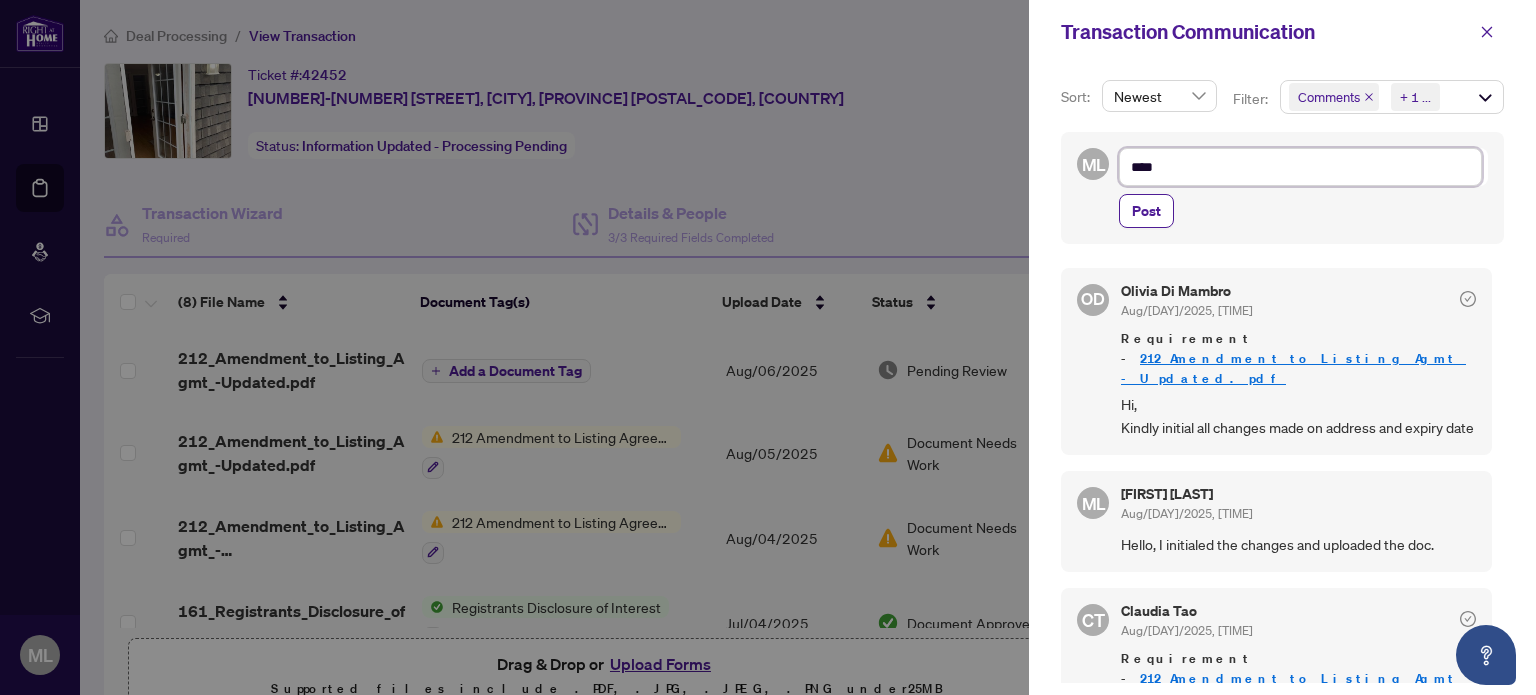 type on "*****" 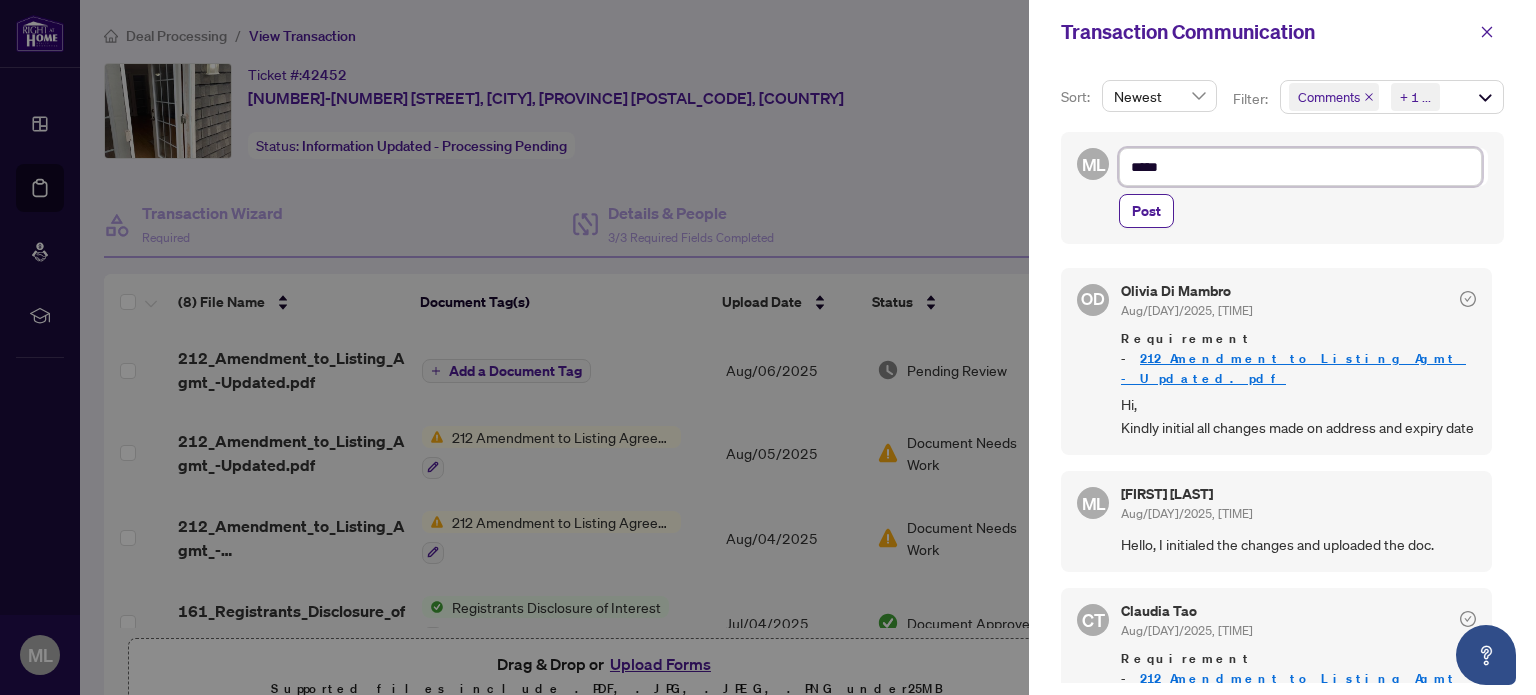 type on "******" 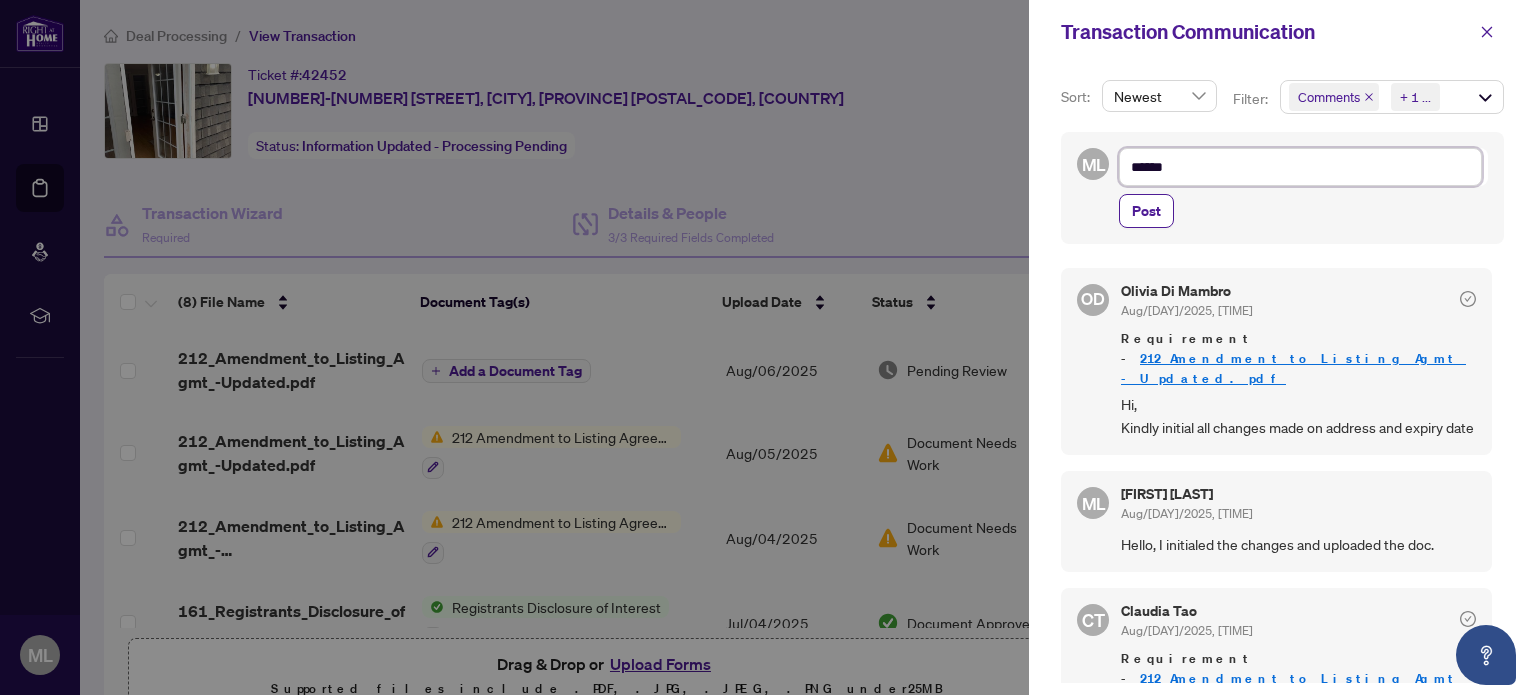 type on "******" 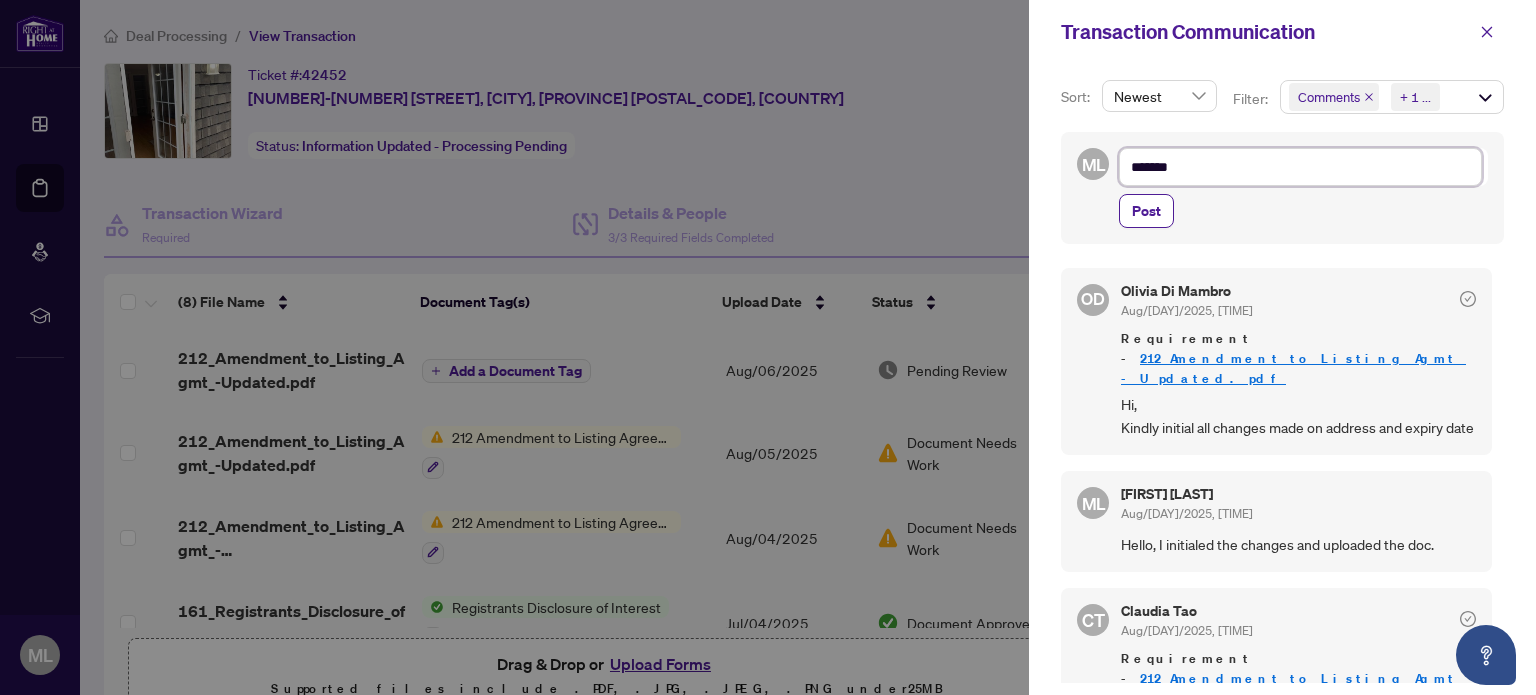 type on "********" 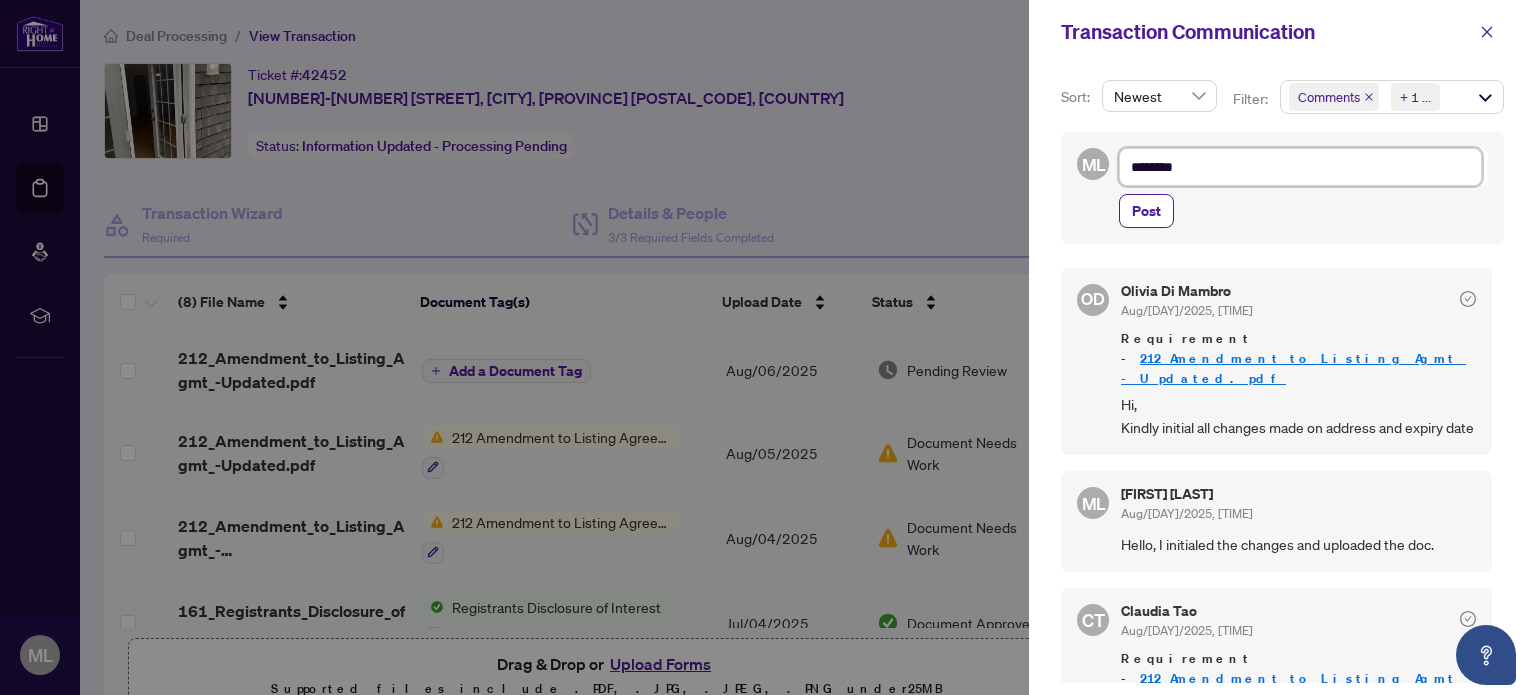 type on "********" 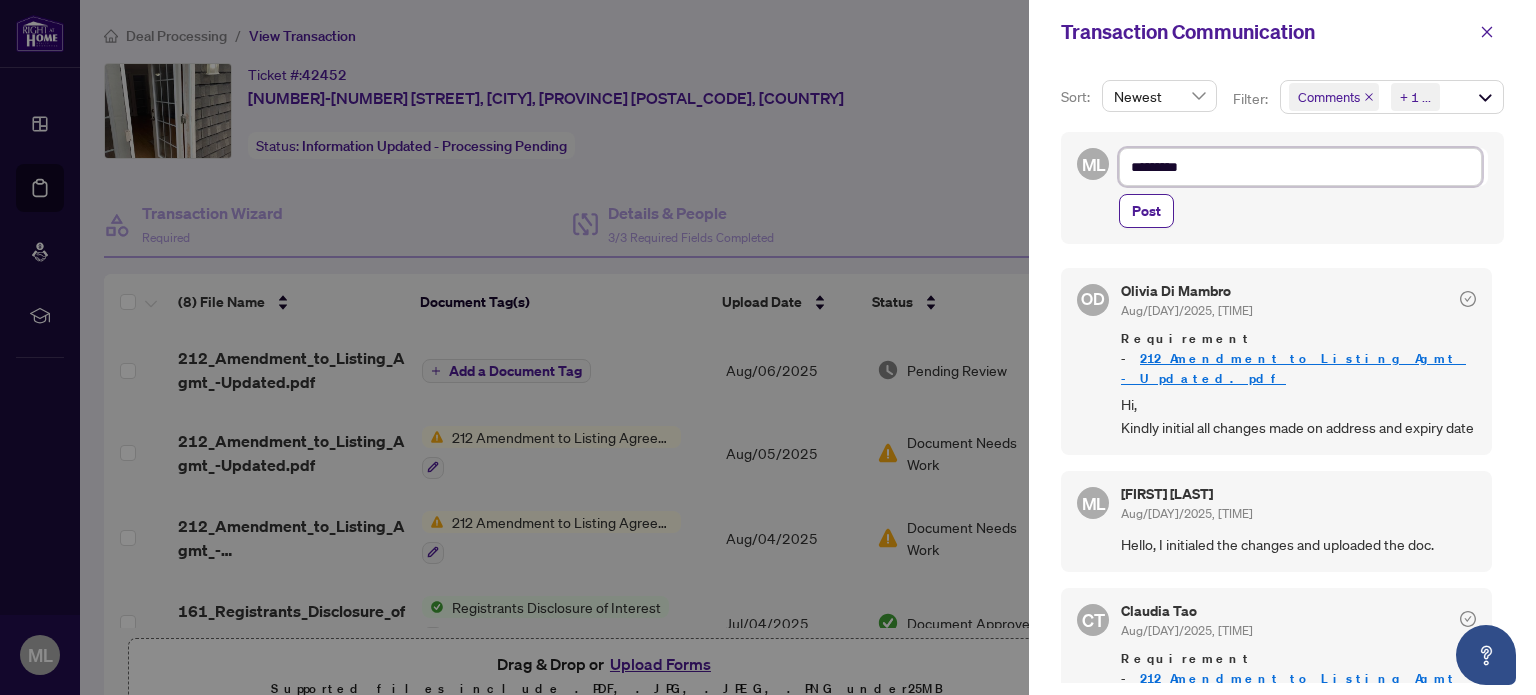type on "**********" 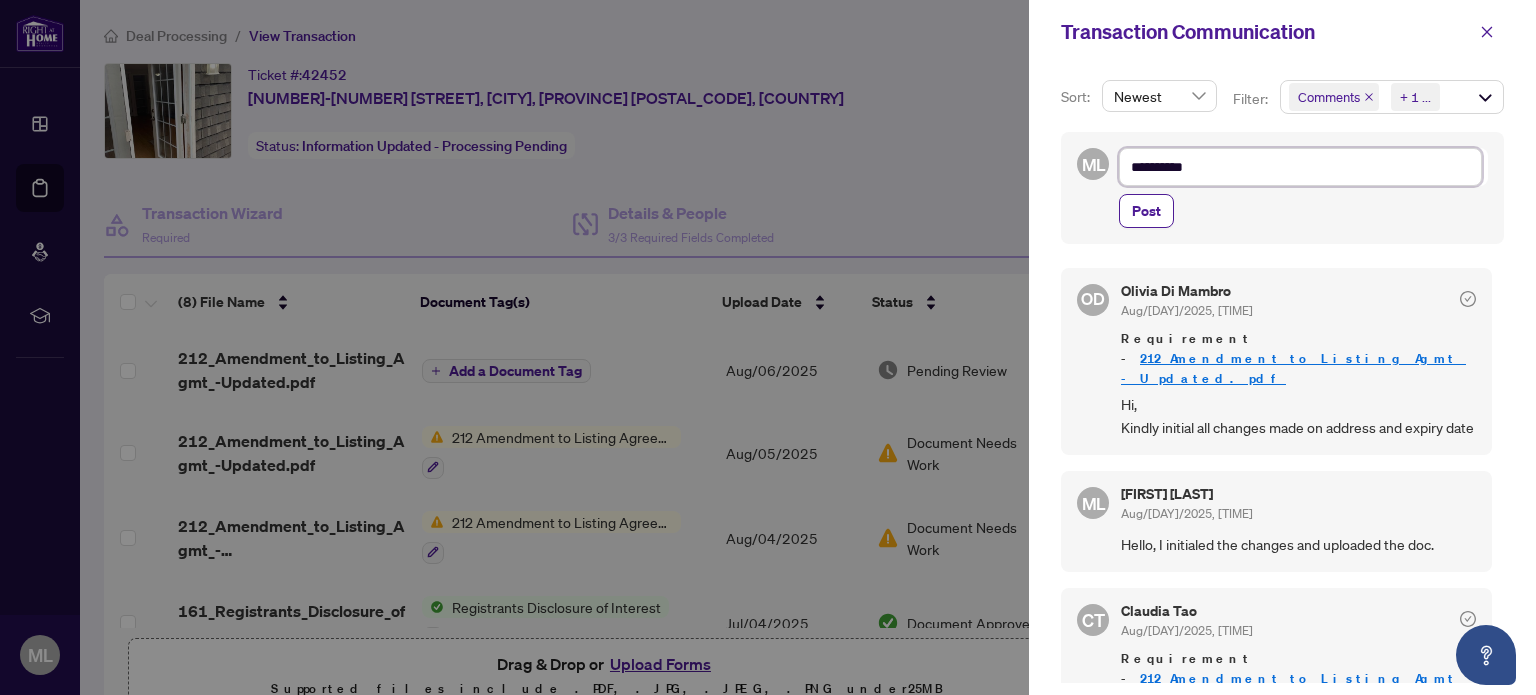 type on "**********" 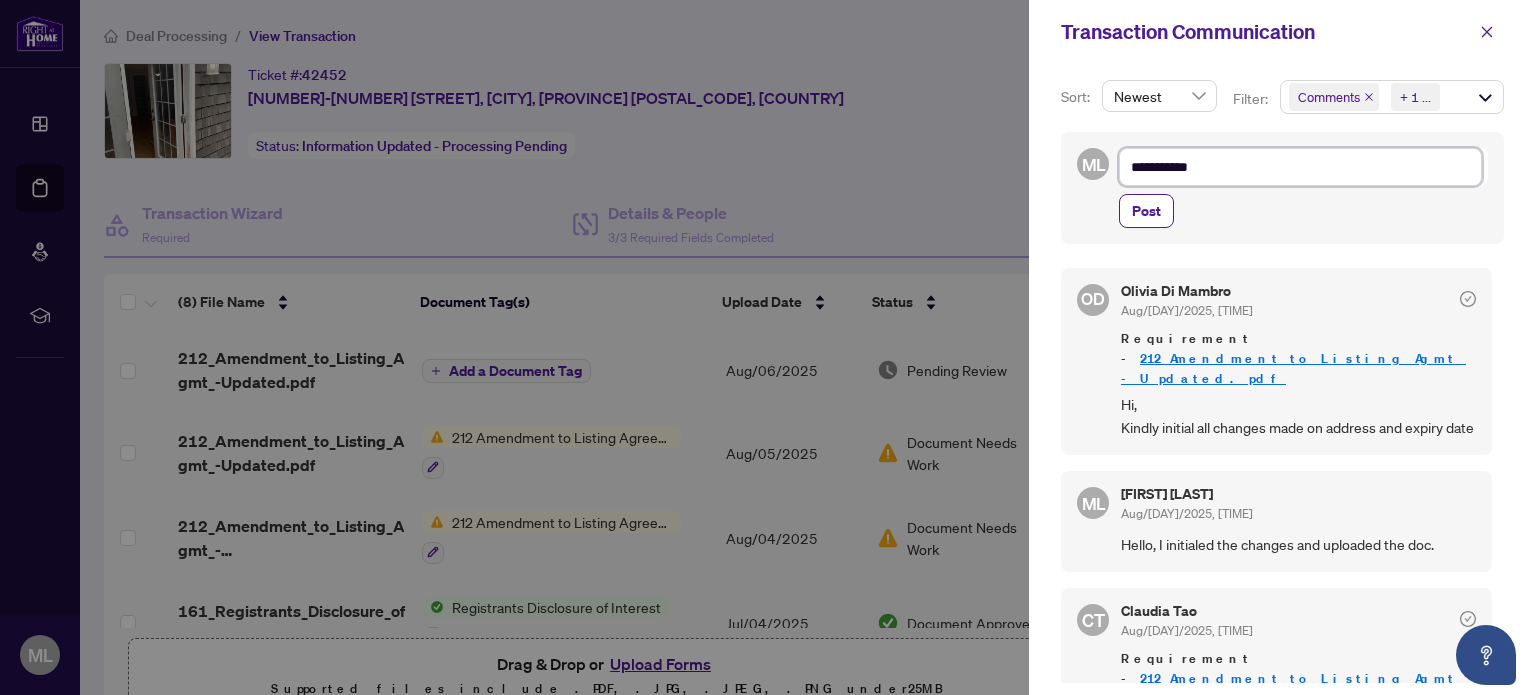 type on "**********" 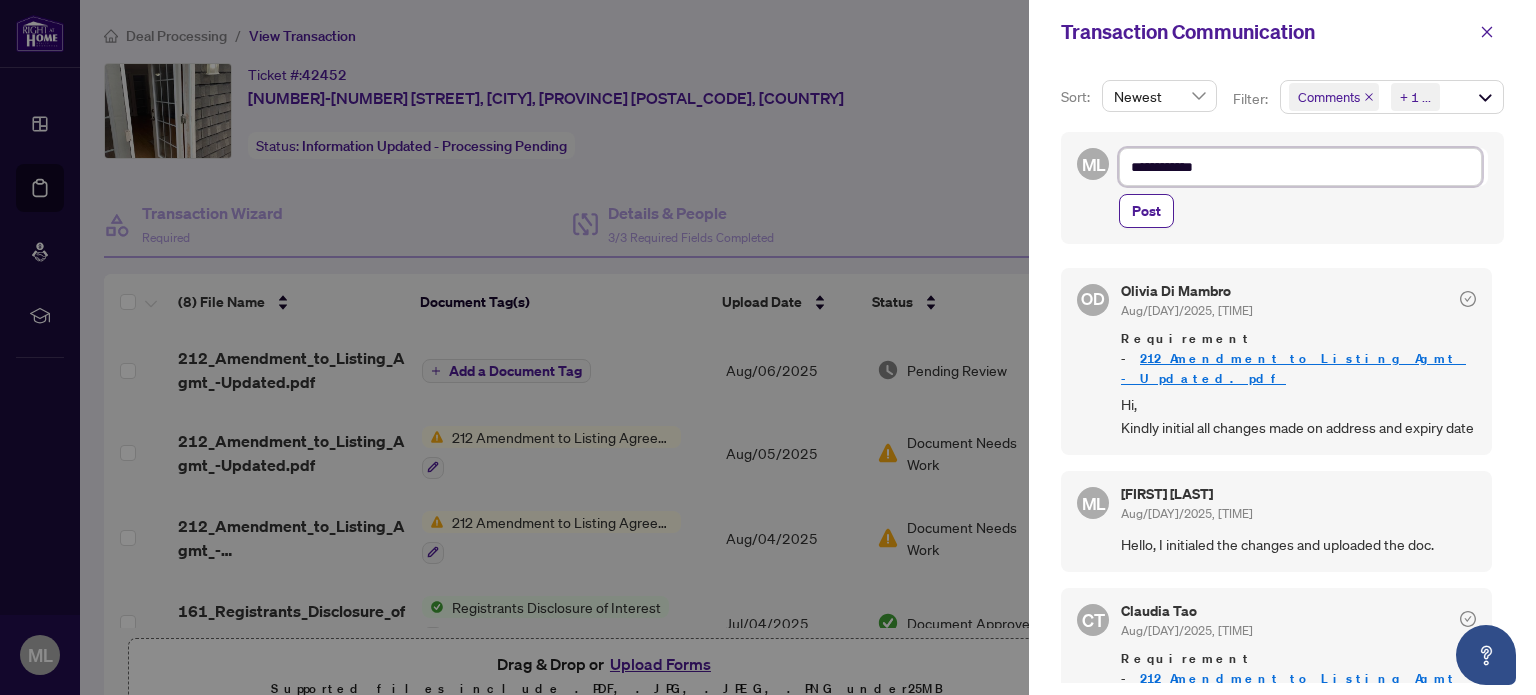 type on "**********" 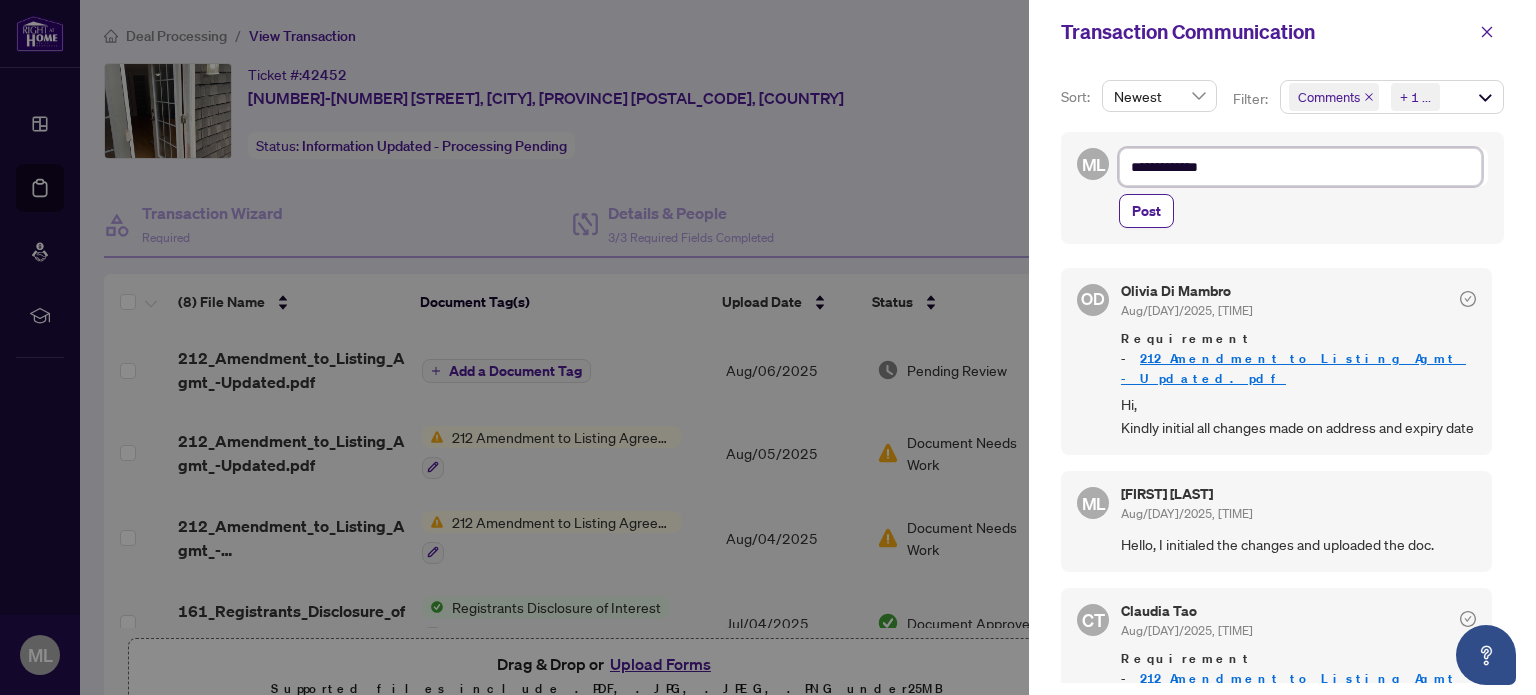 type on "**********" 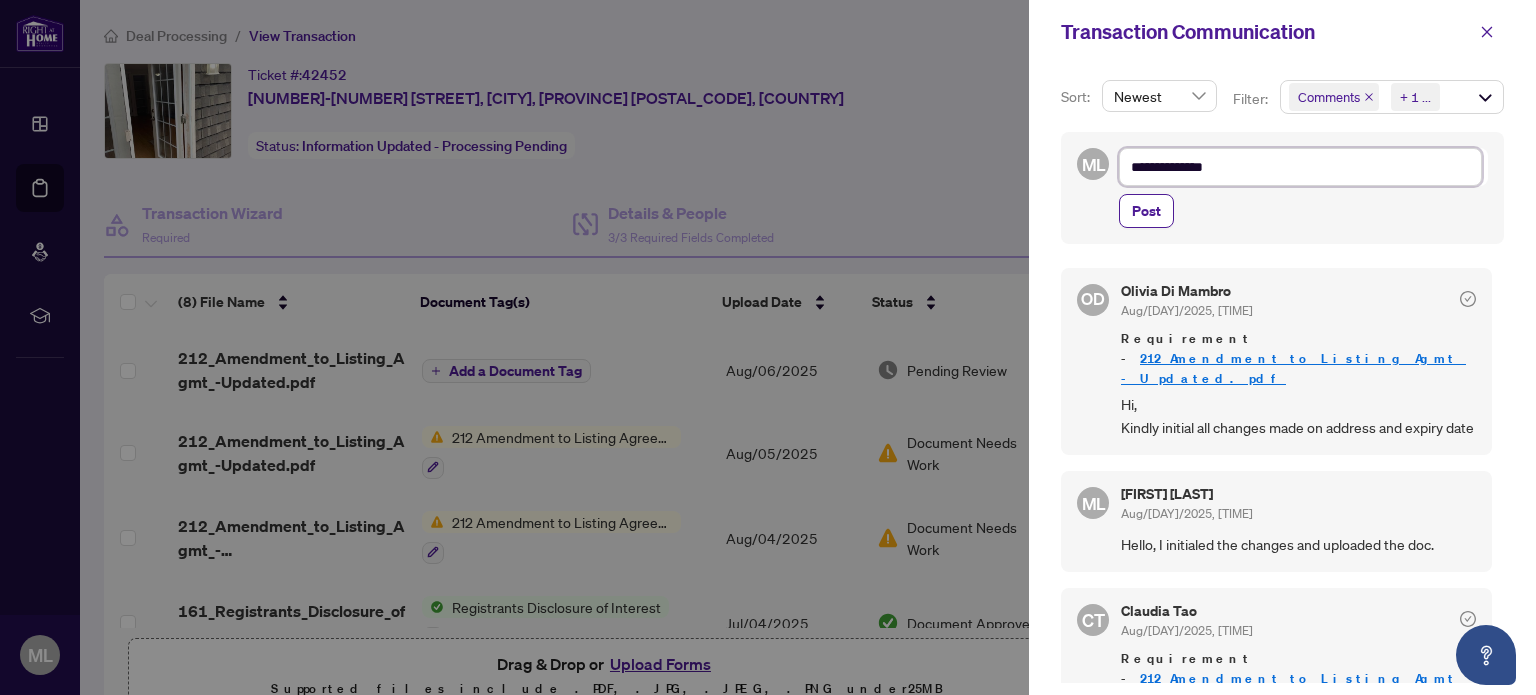 type on "**********" 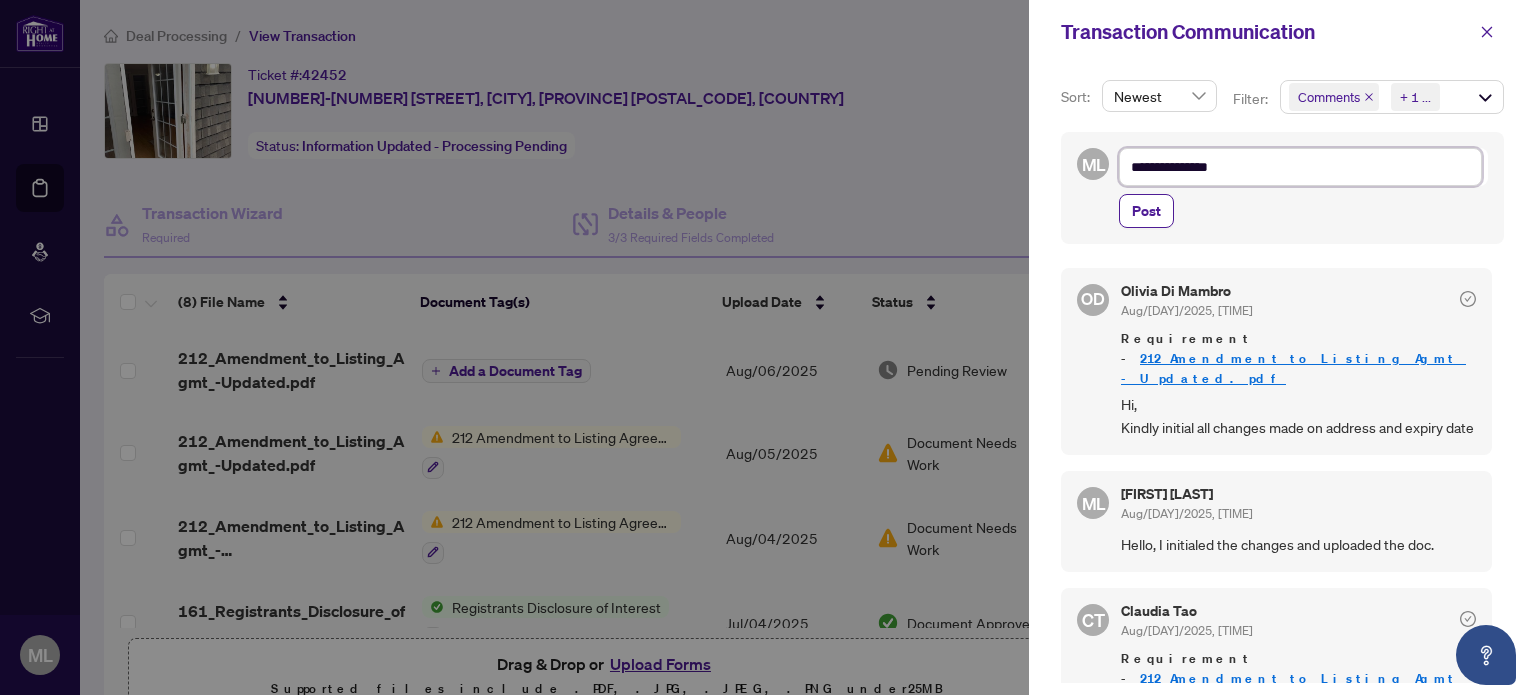 type on "**********" 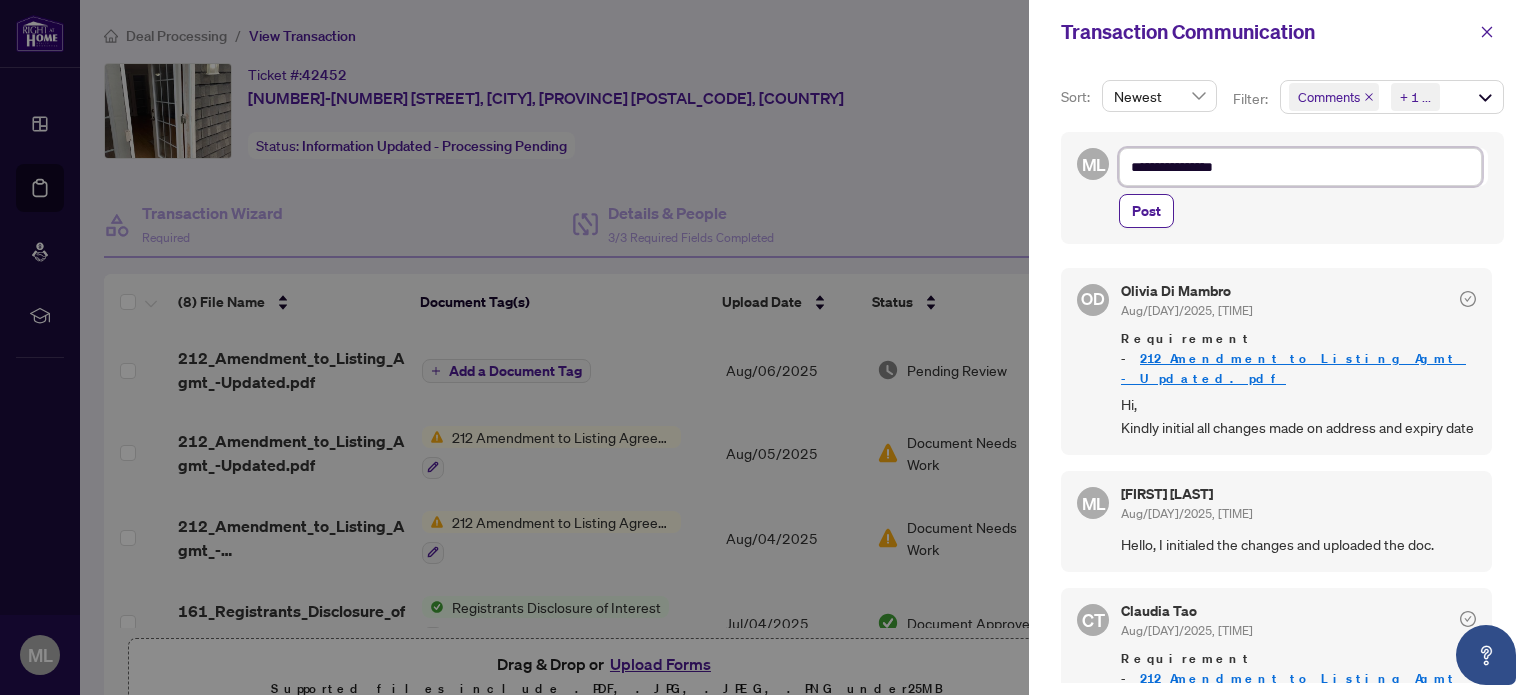 type on "**********" 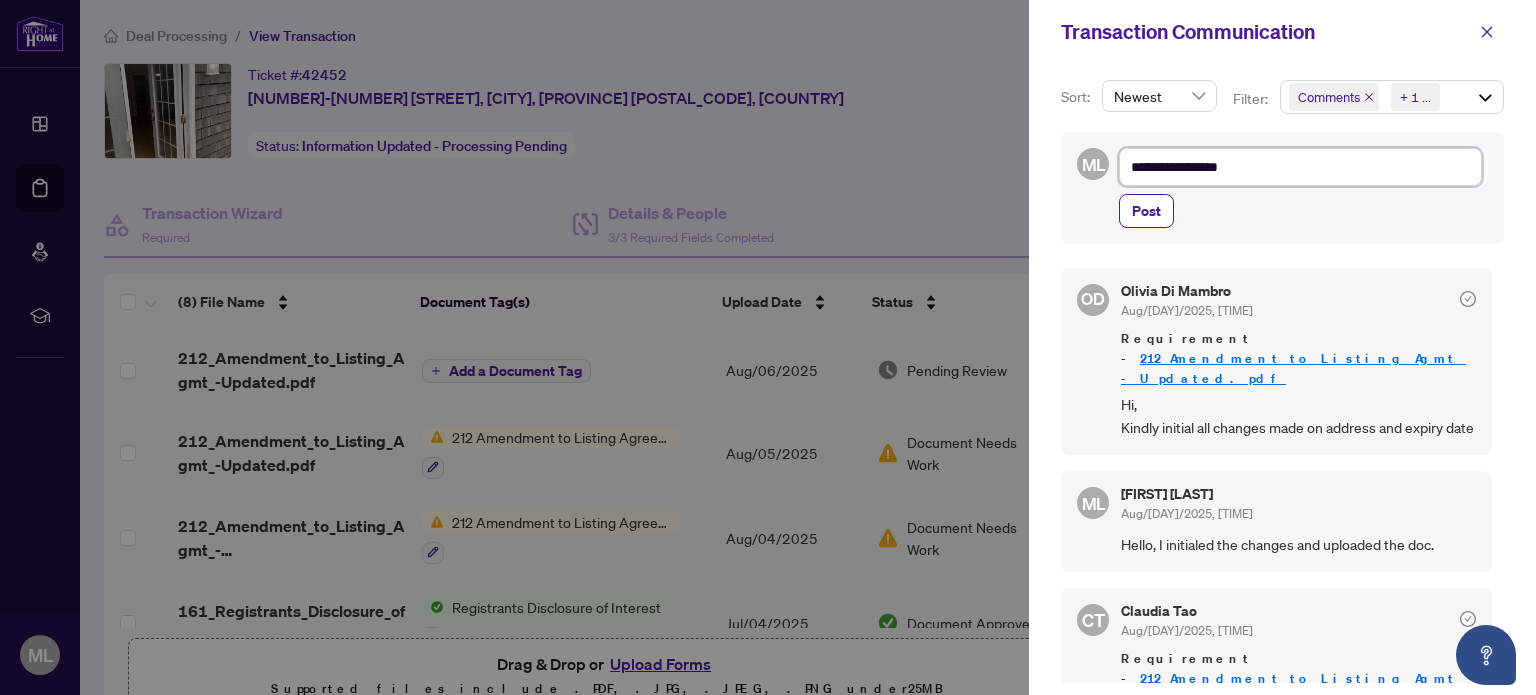 type on "**********" 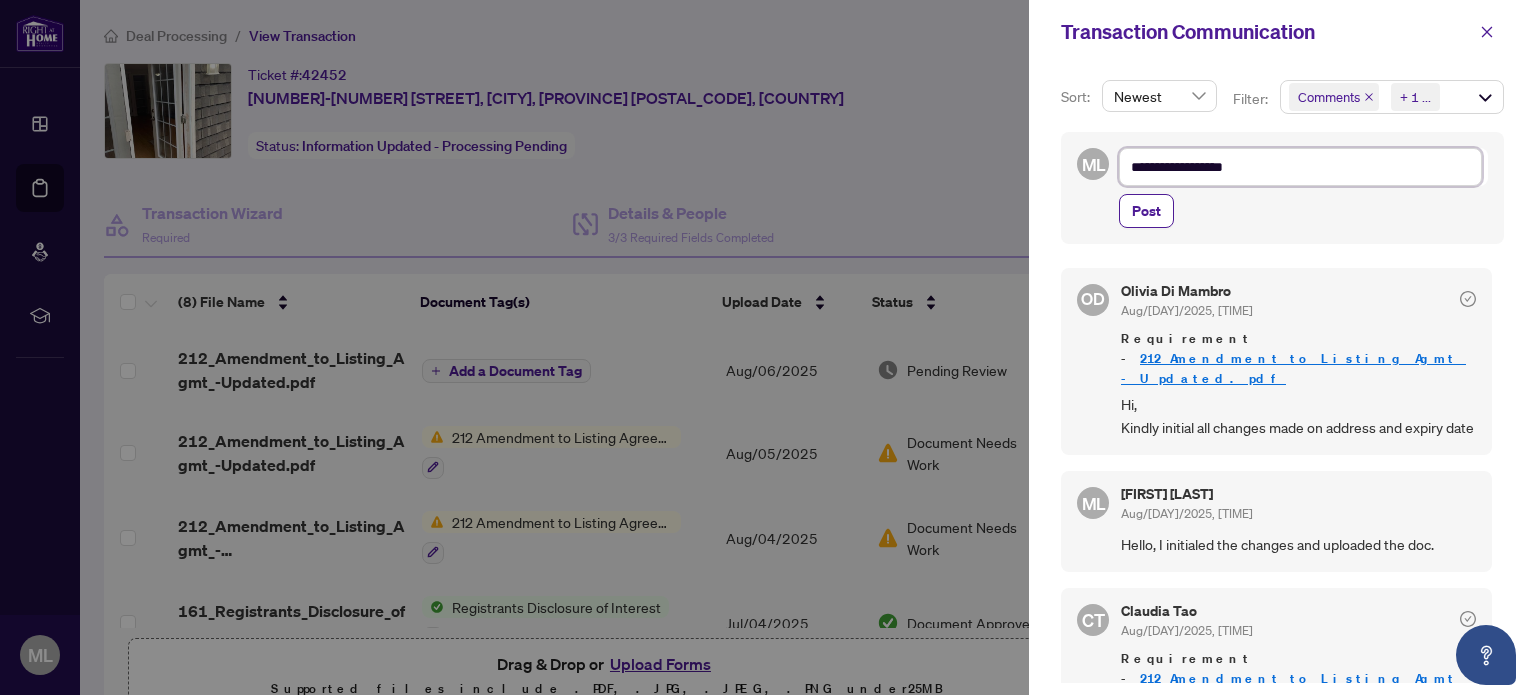 type on "**********" 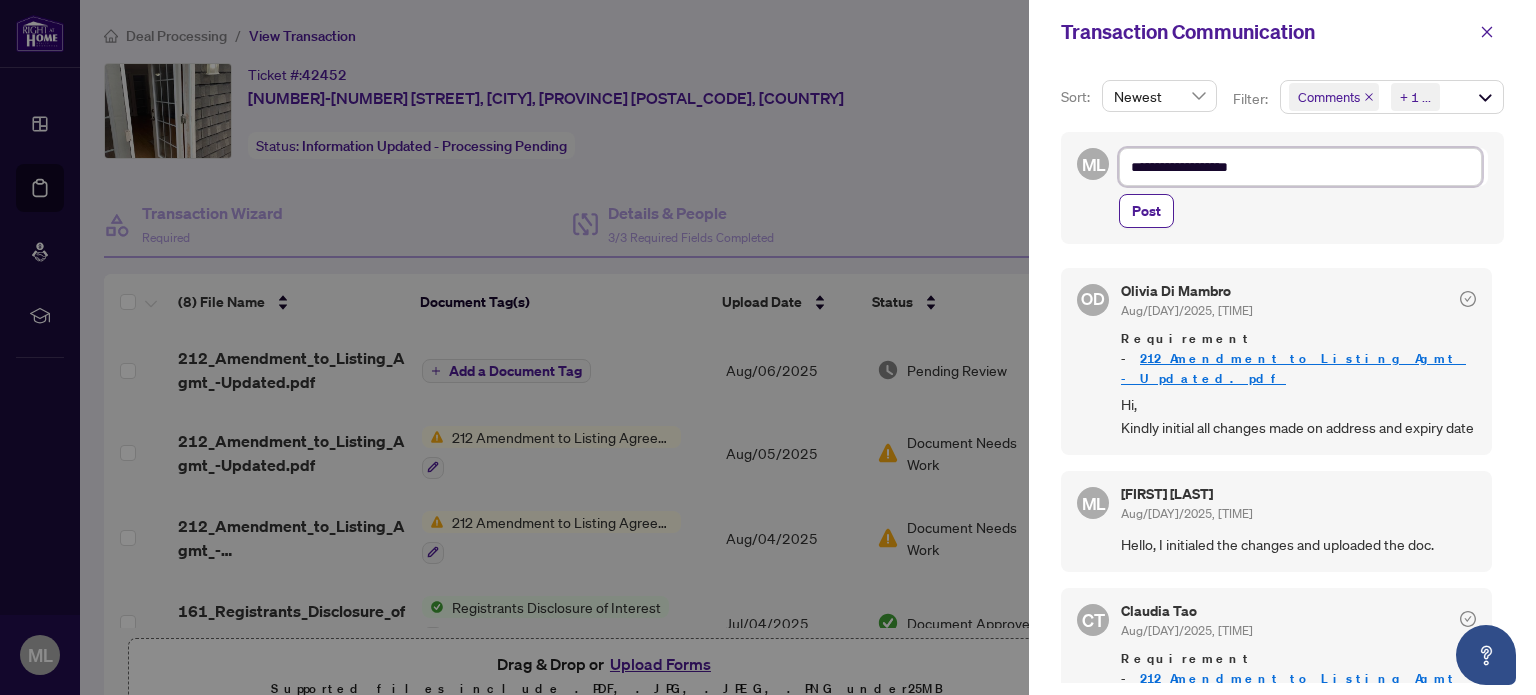 type on "**********" 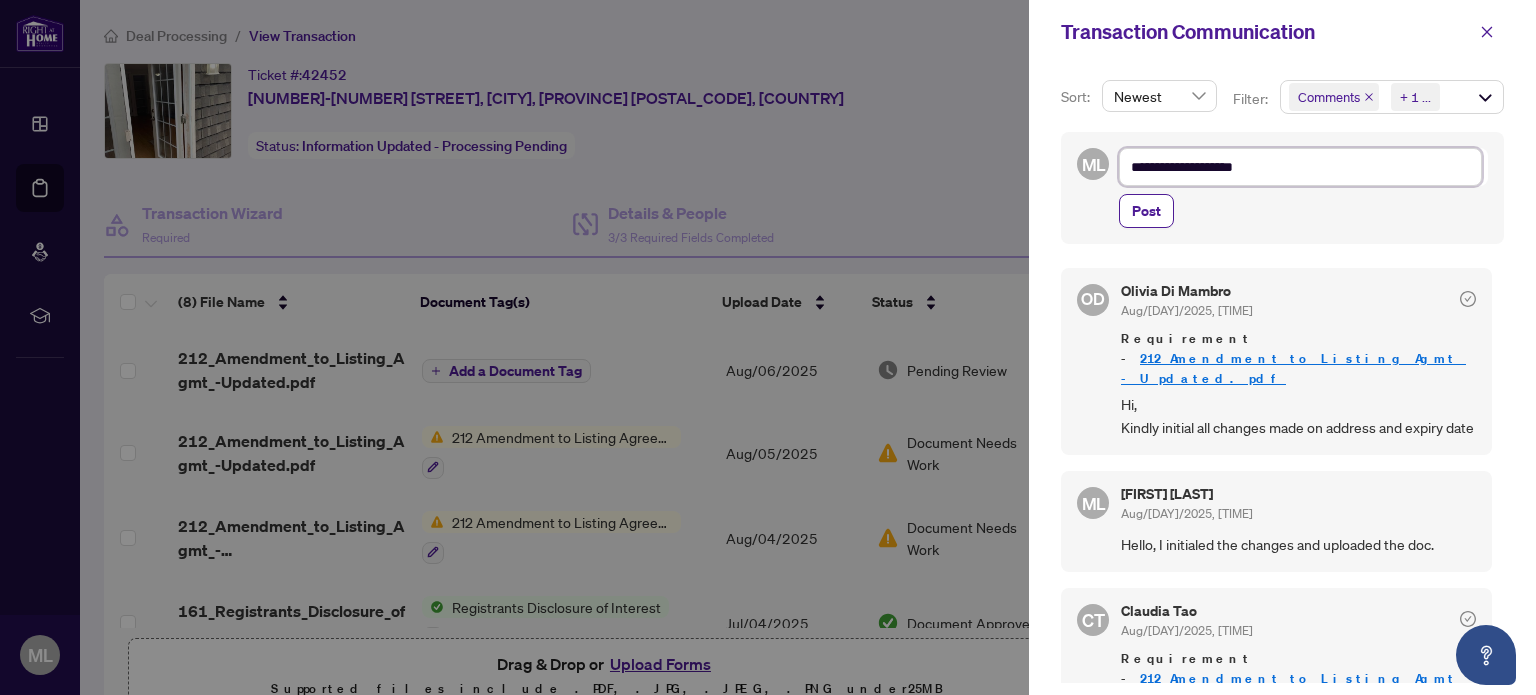 click on "**********" at bounding box center (1300, 167) 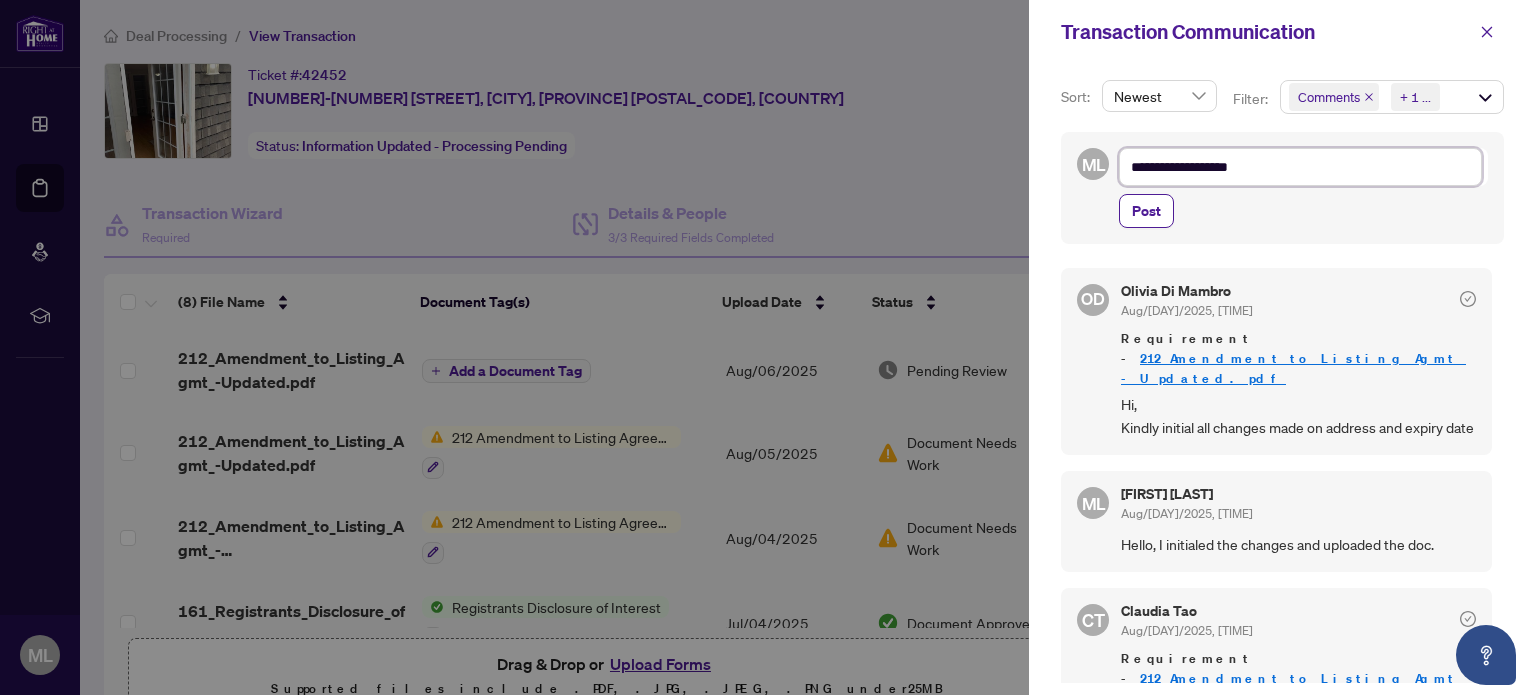 type on "**********" 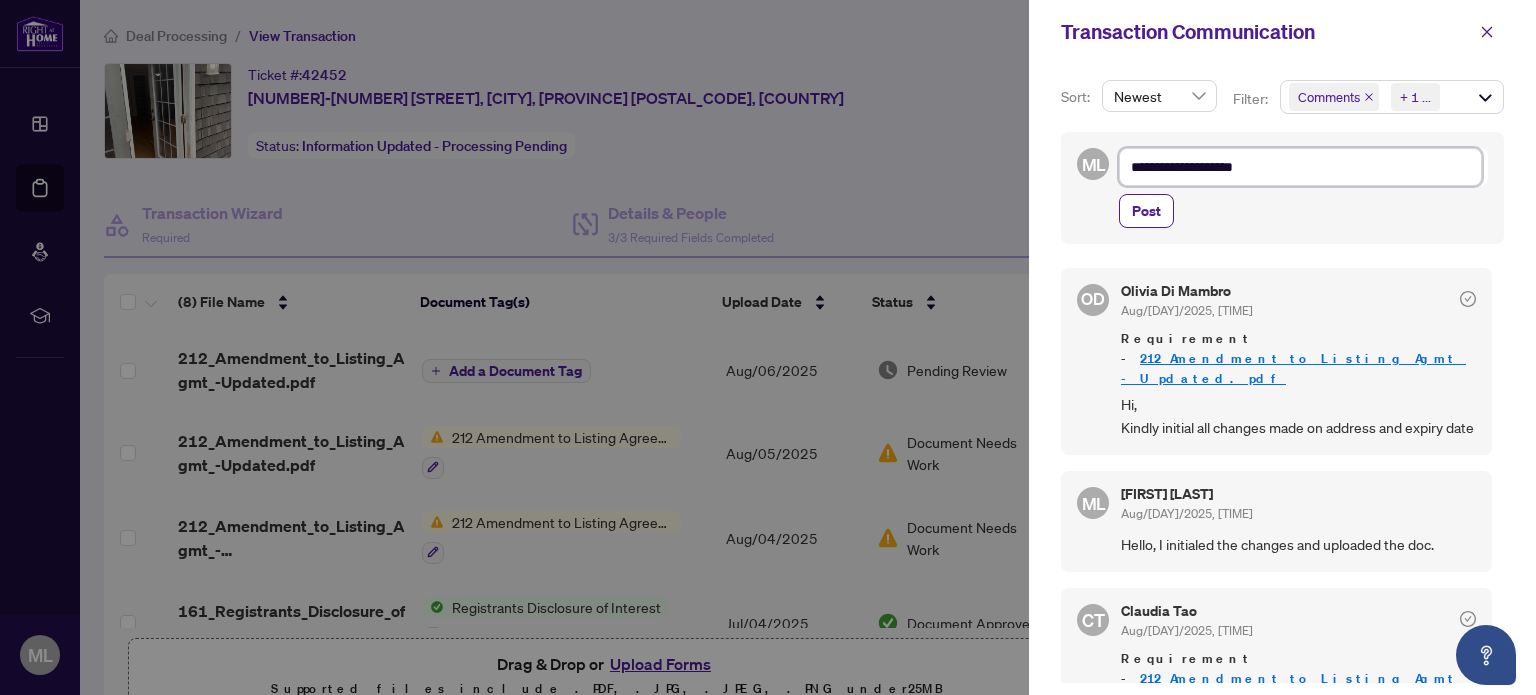 type on "**********" 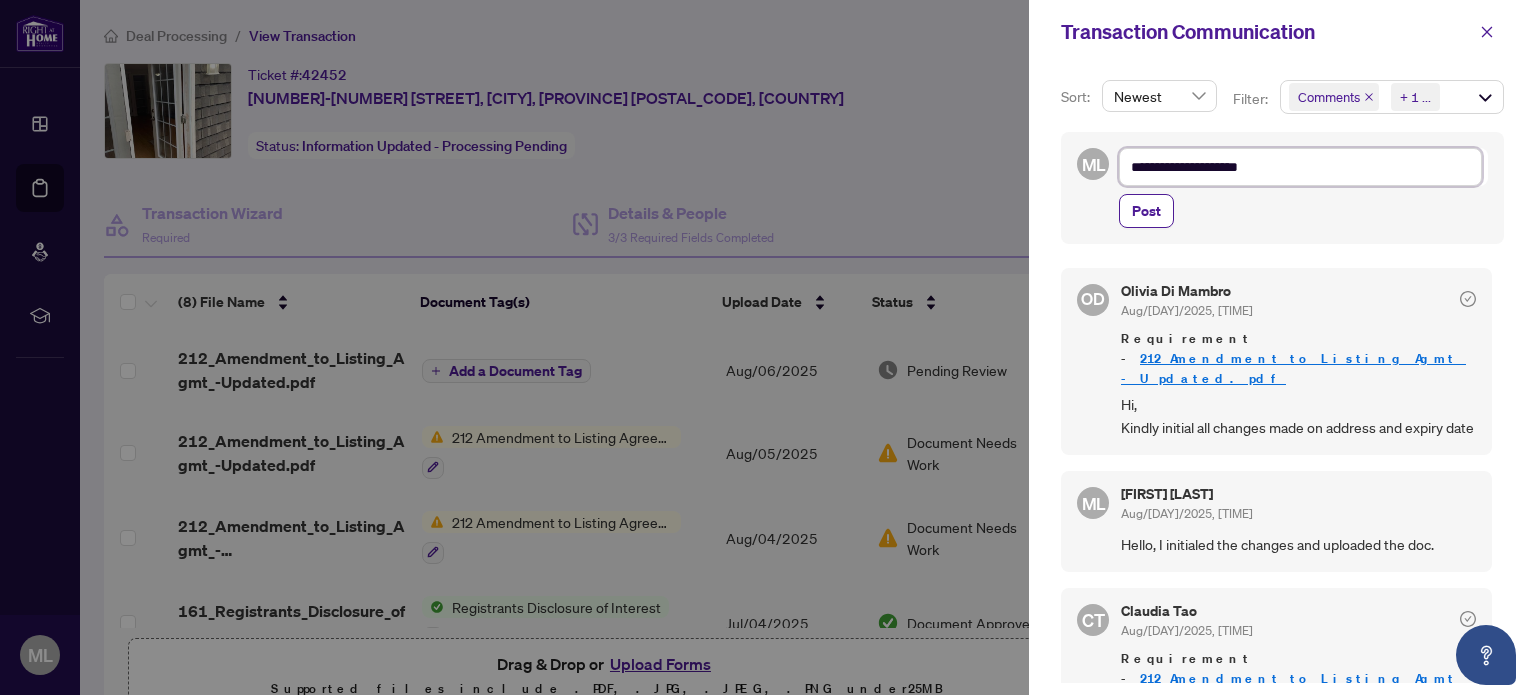 type on "**********" 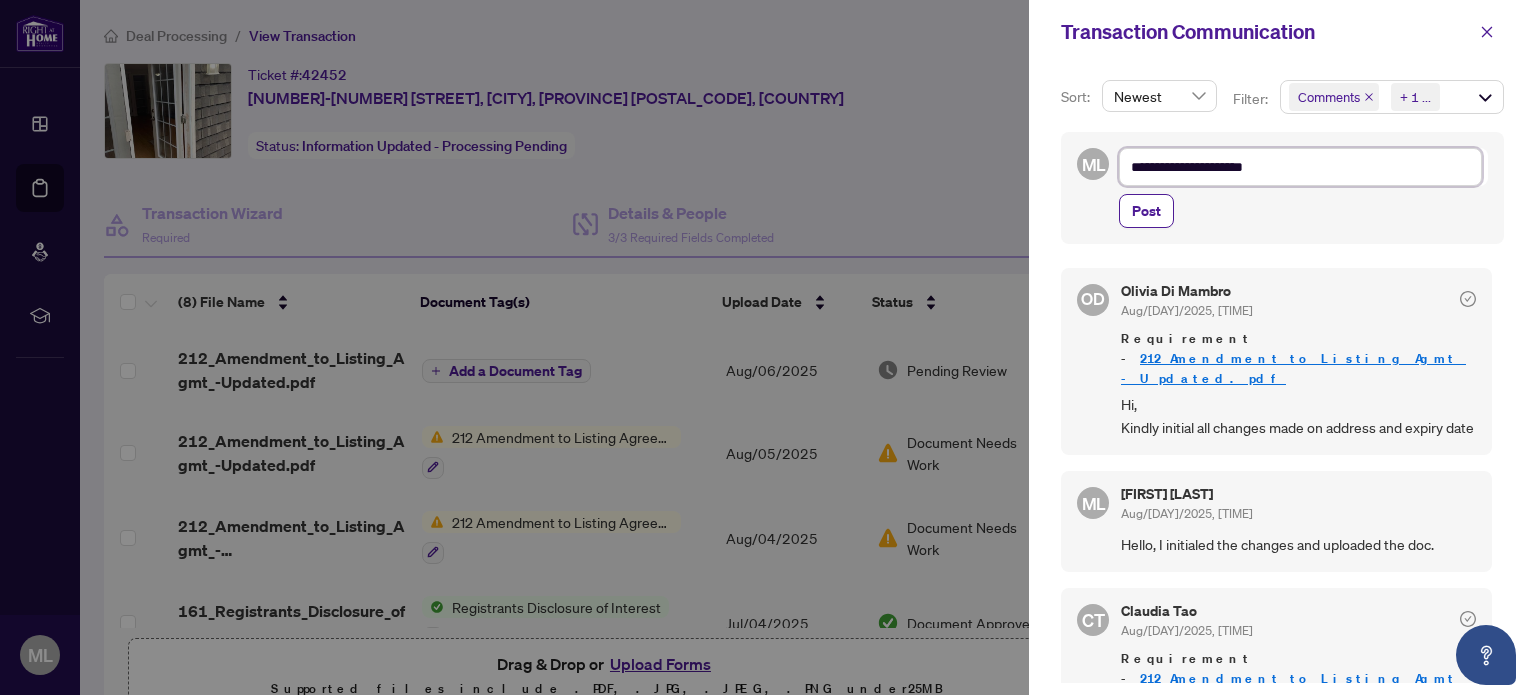 type on "**********" 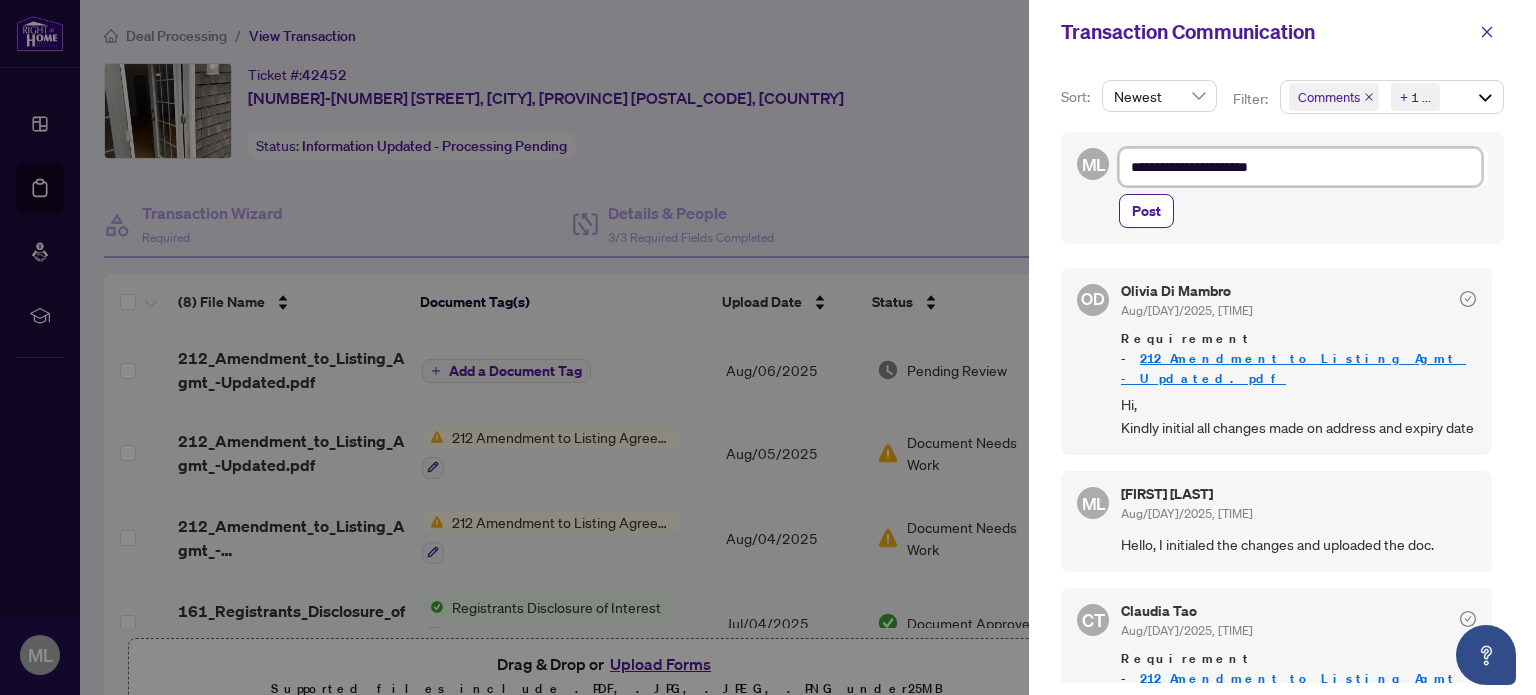 type on "**********" 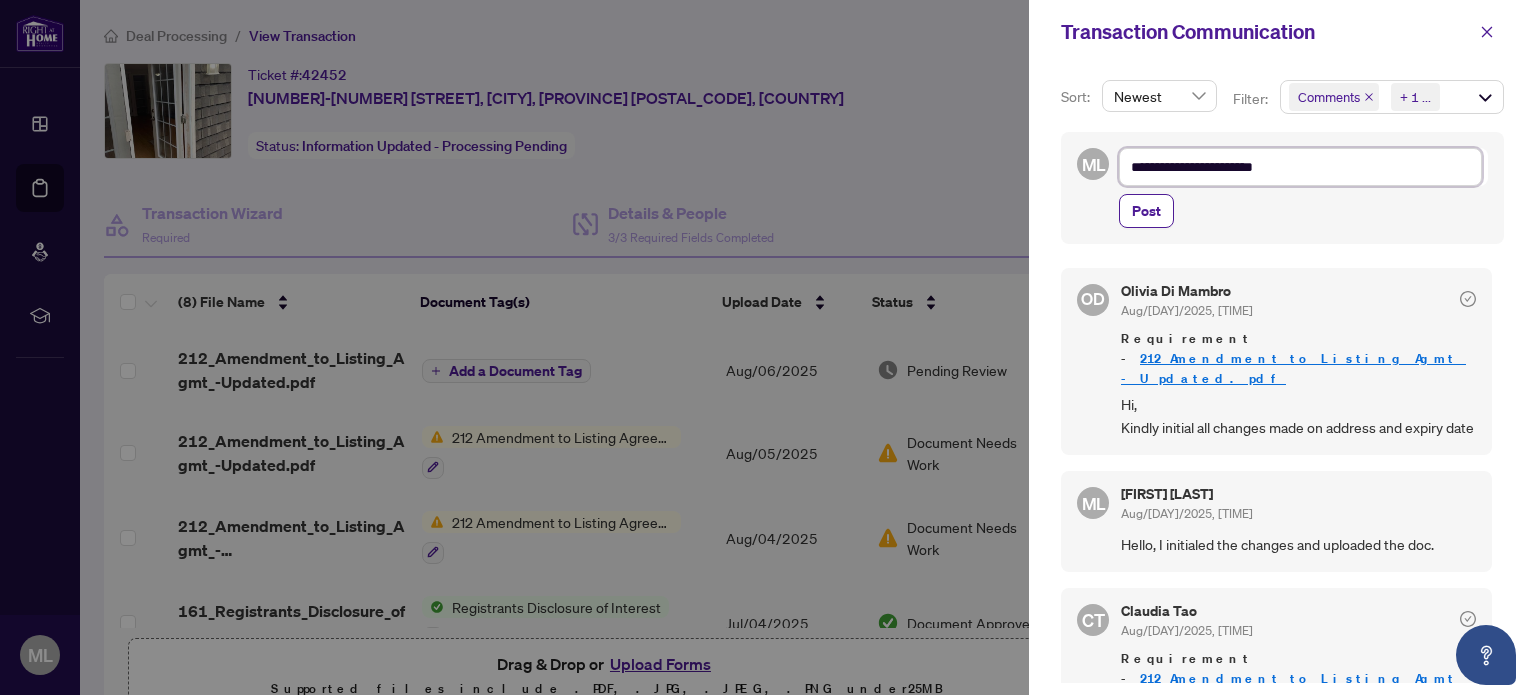 type on "**********" 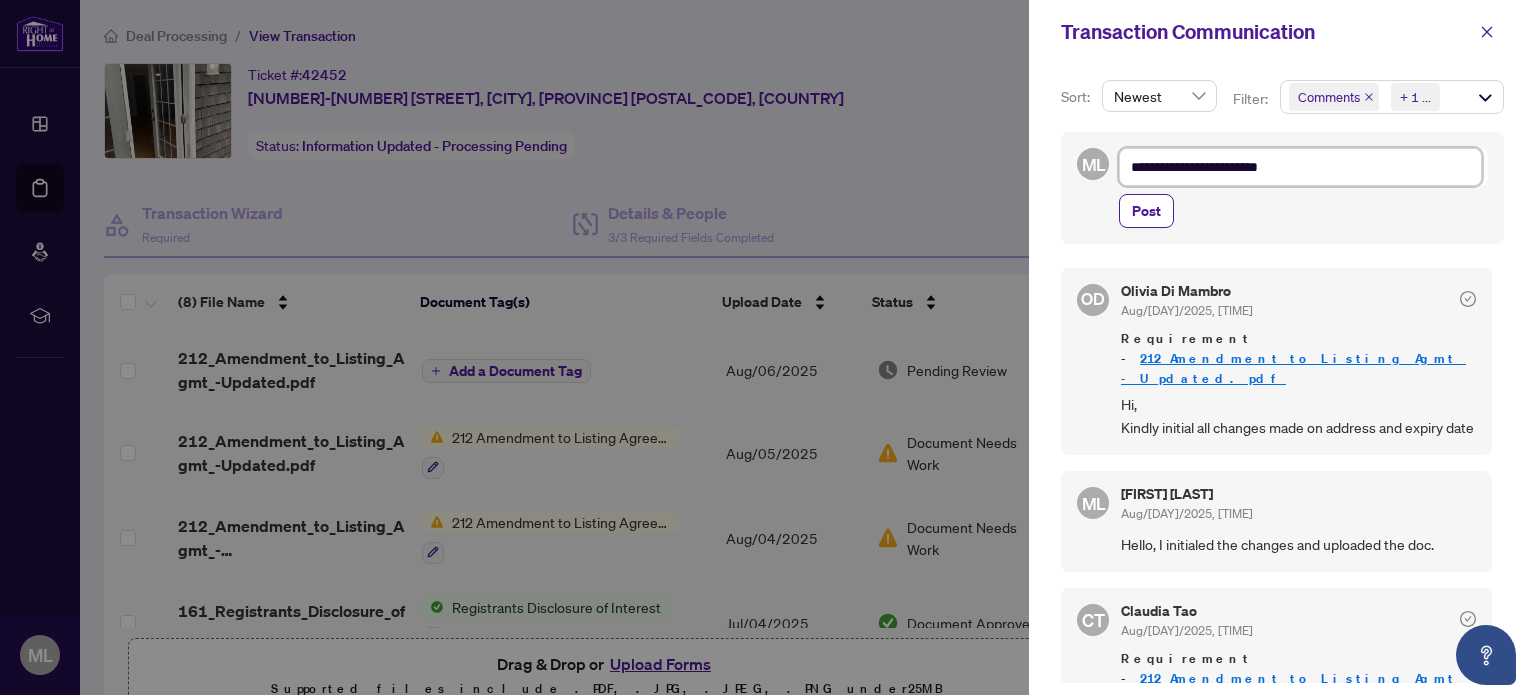 type on "**********" 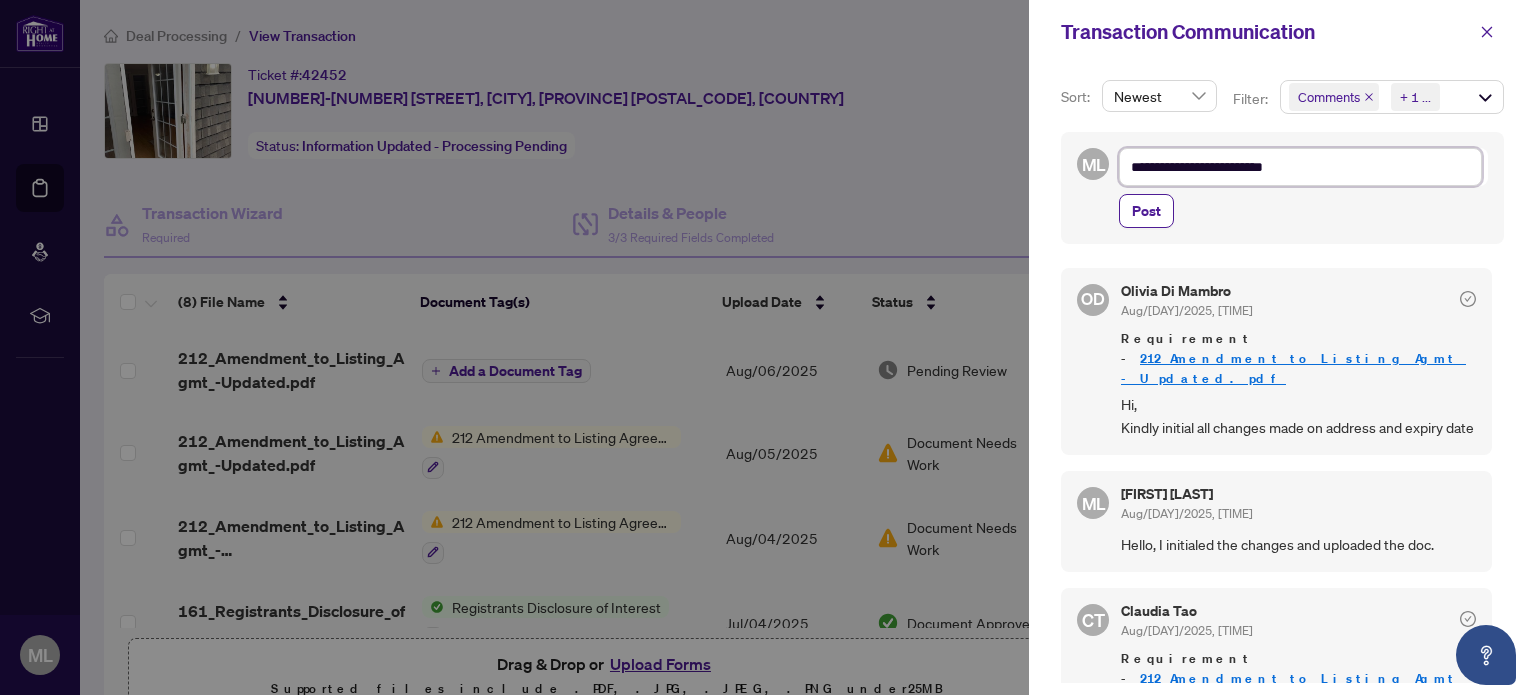 type on "**********" 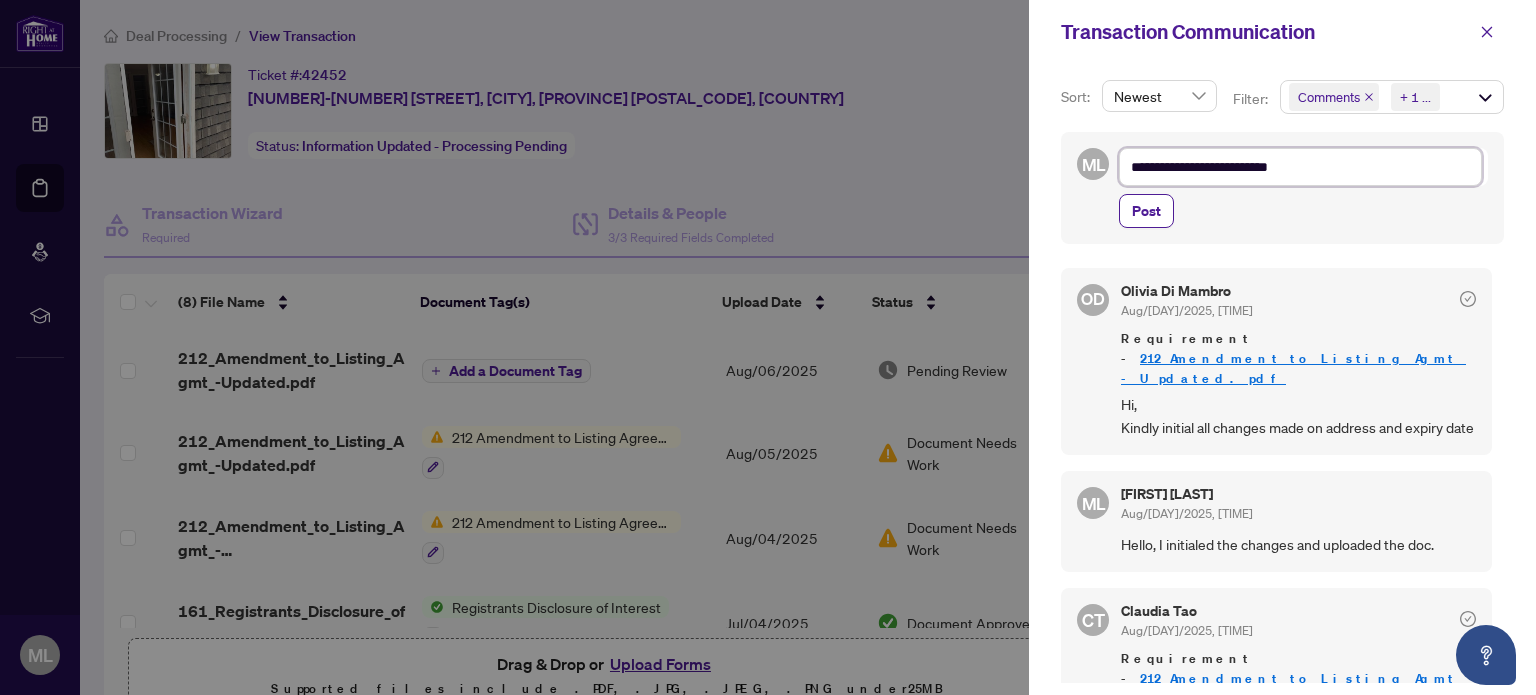 type on "**********" 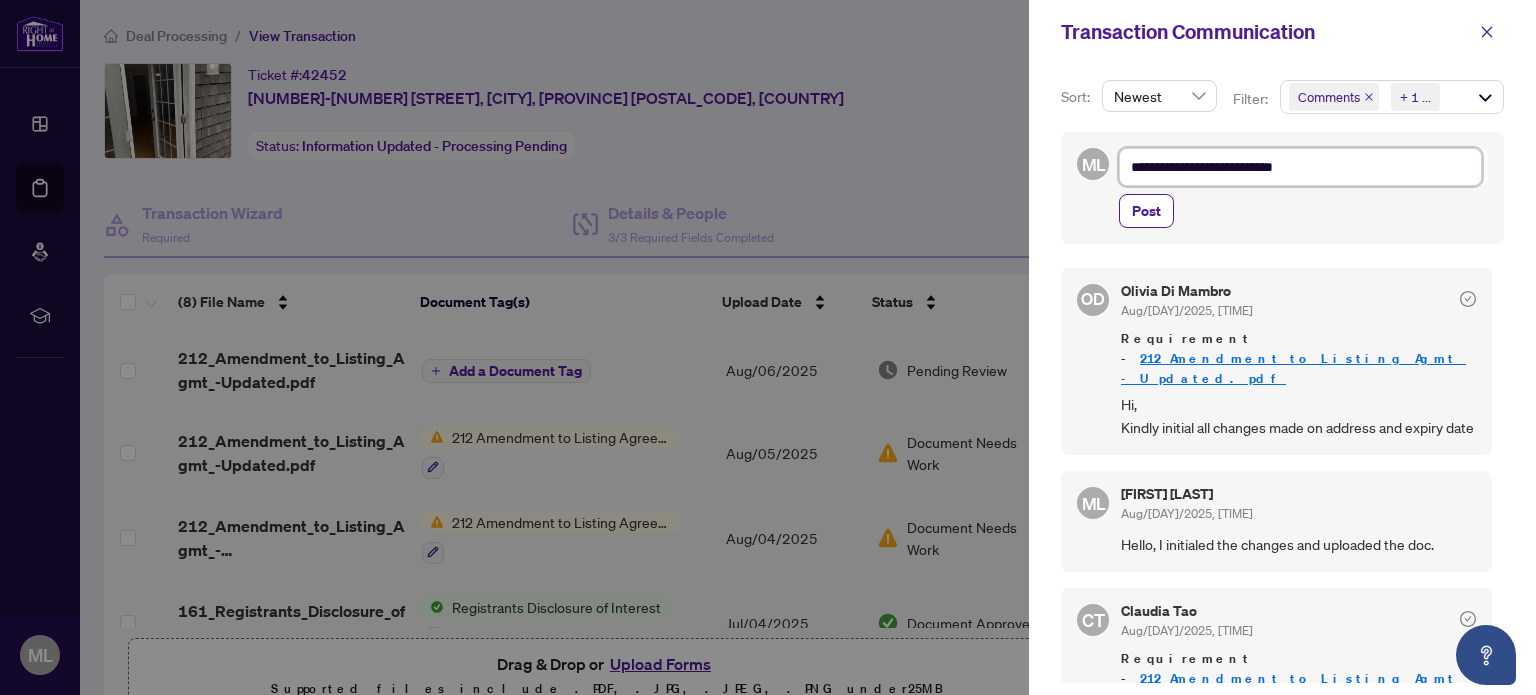 type on "**********" 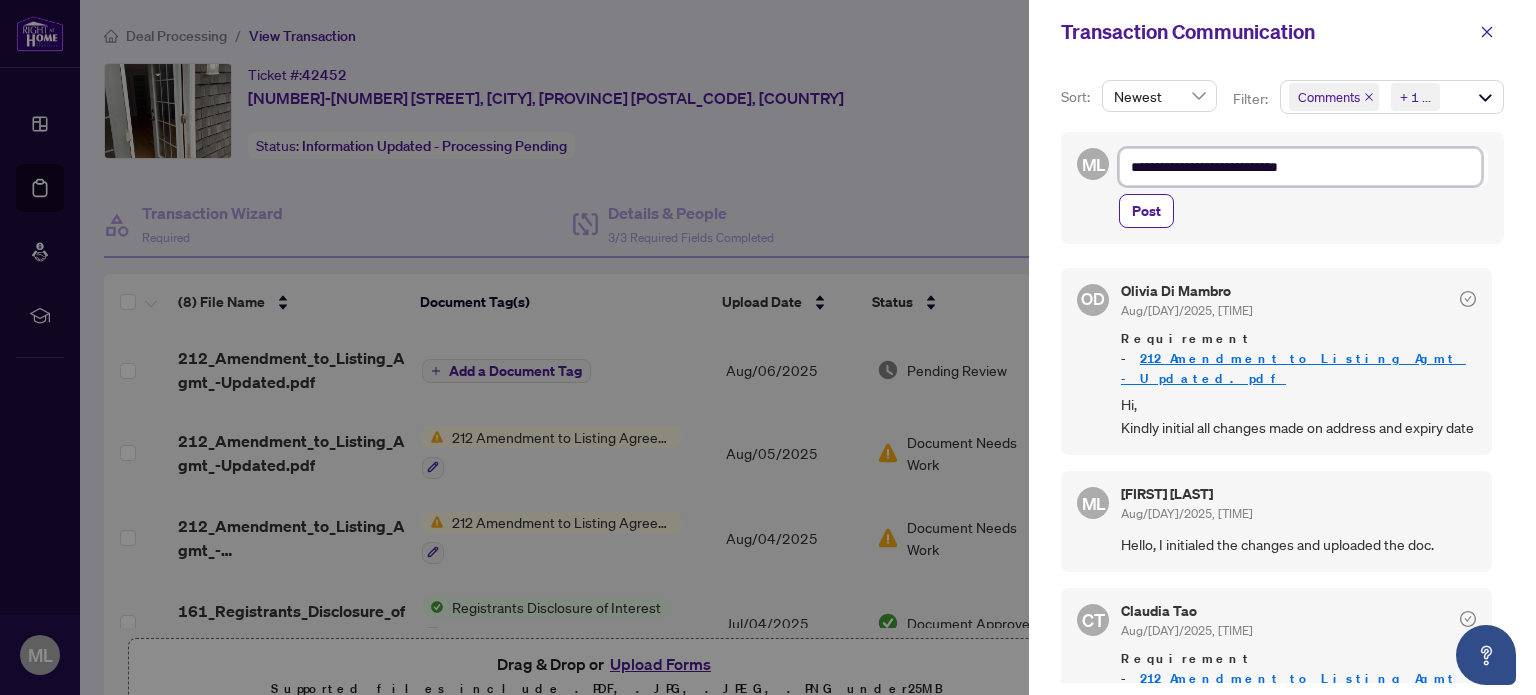 type on "**********" 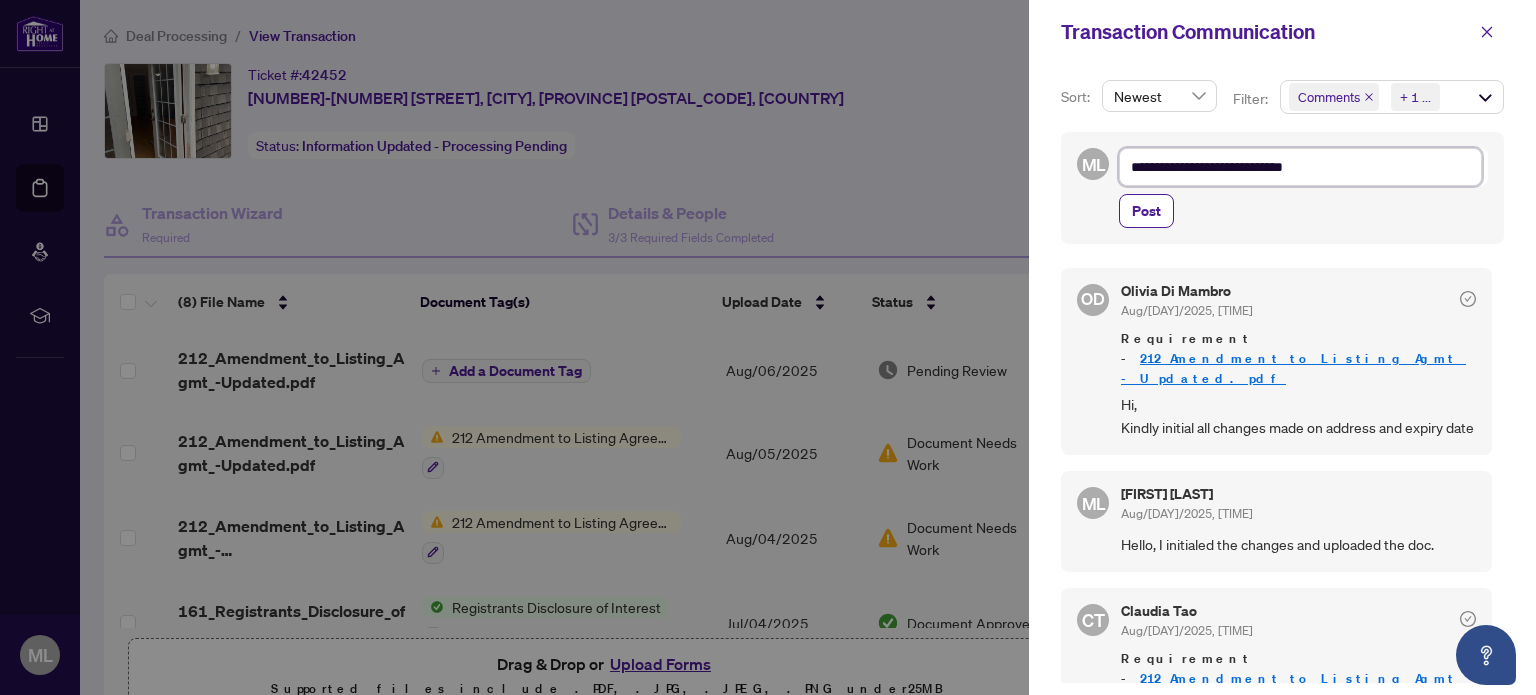 type on "**********" 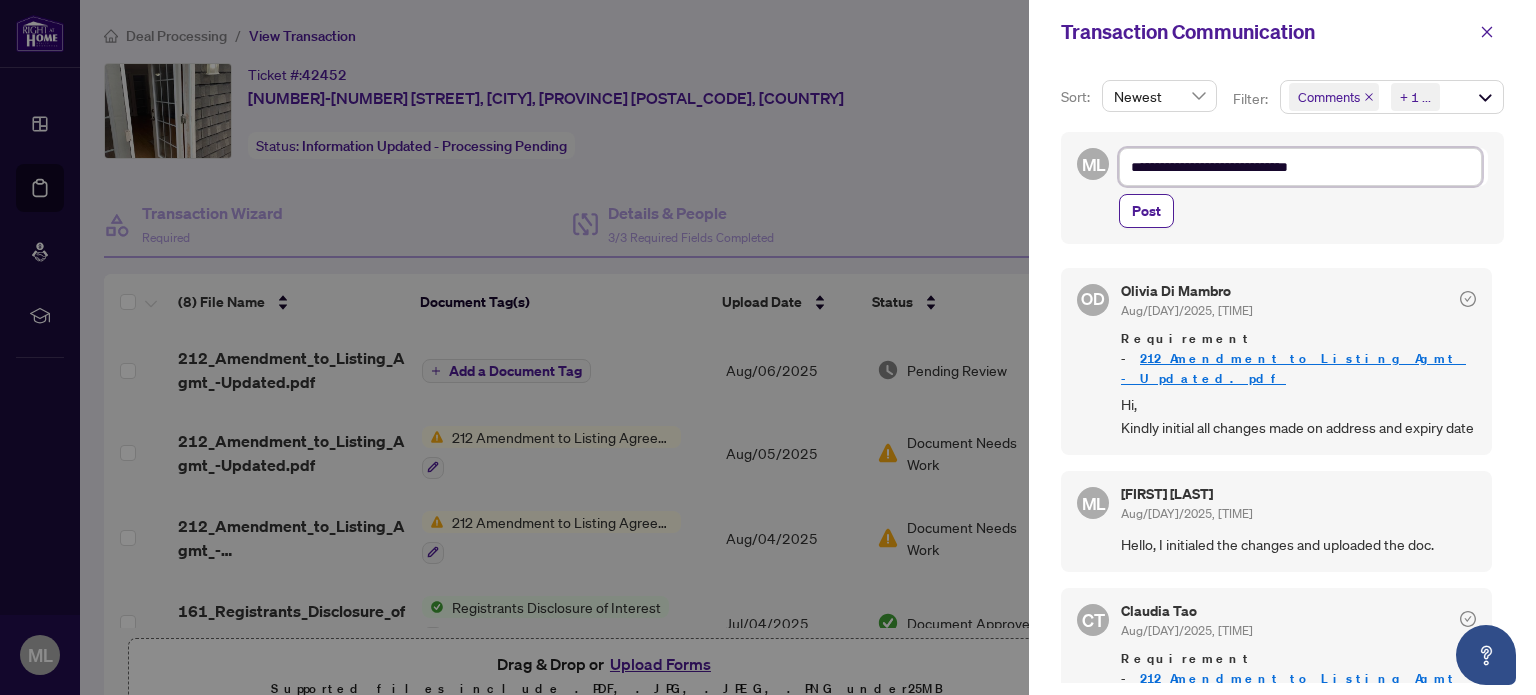 type on "**********" 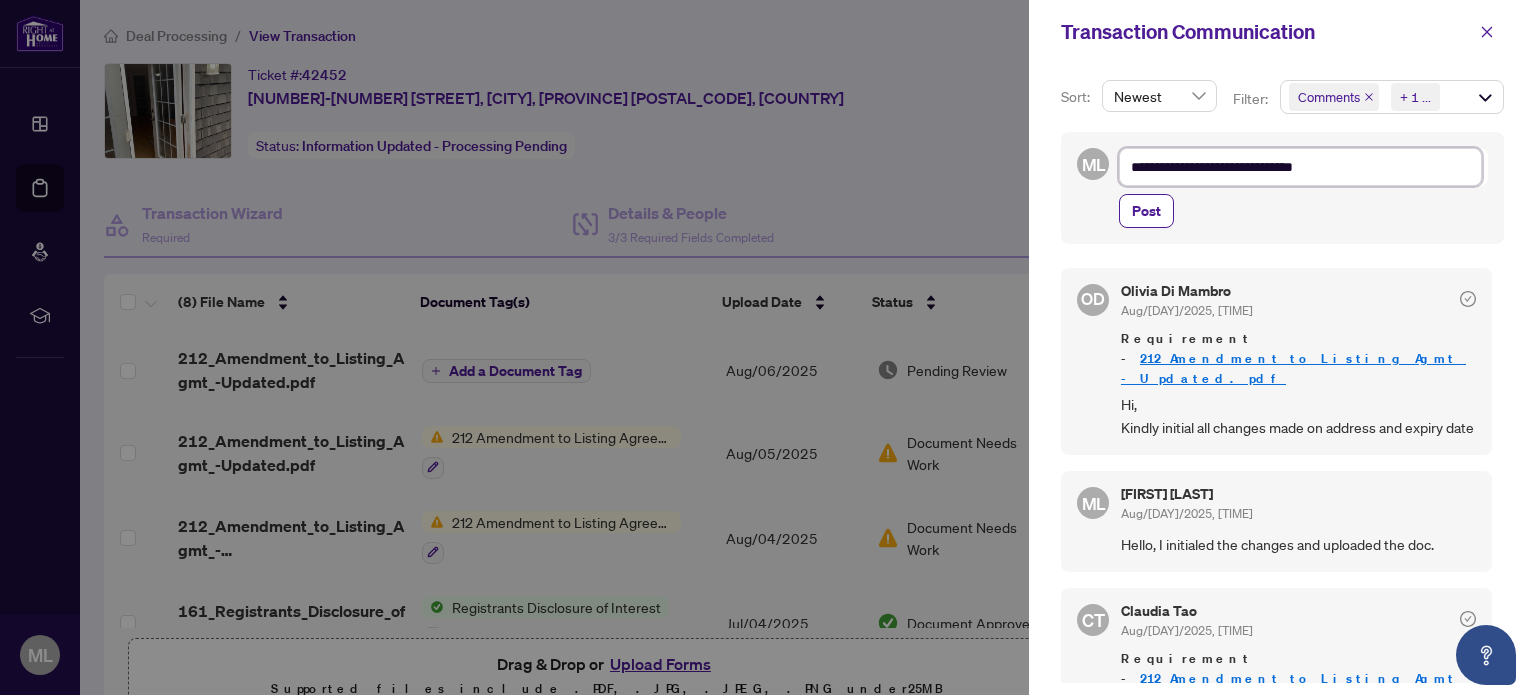 type on "**********" 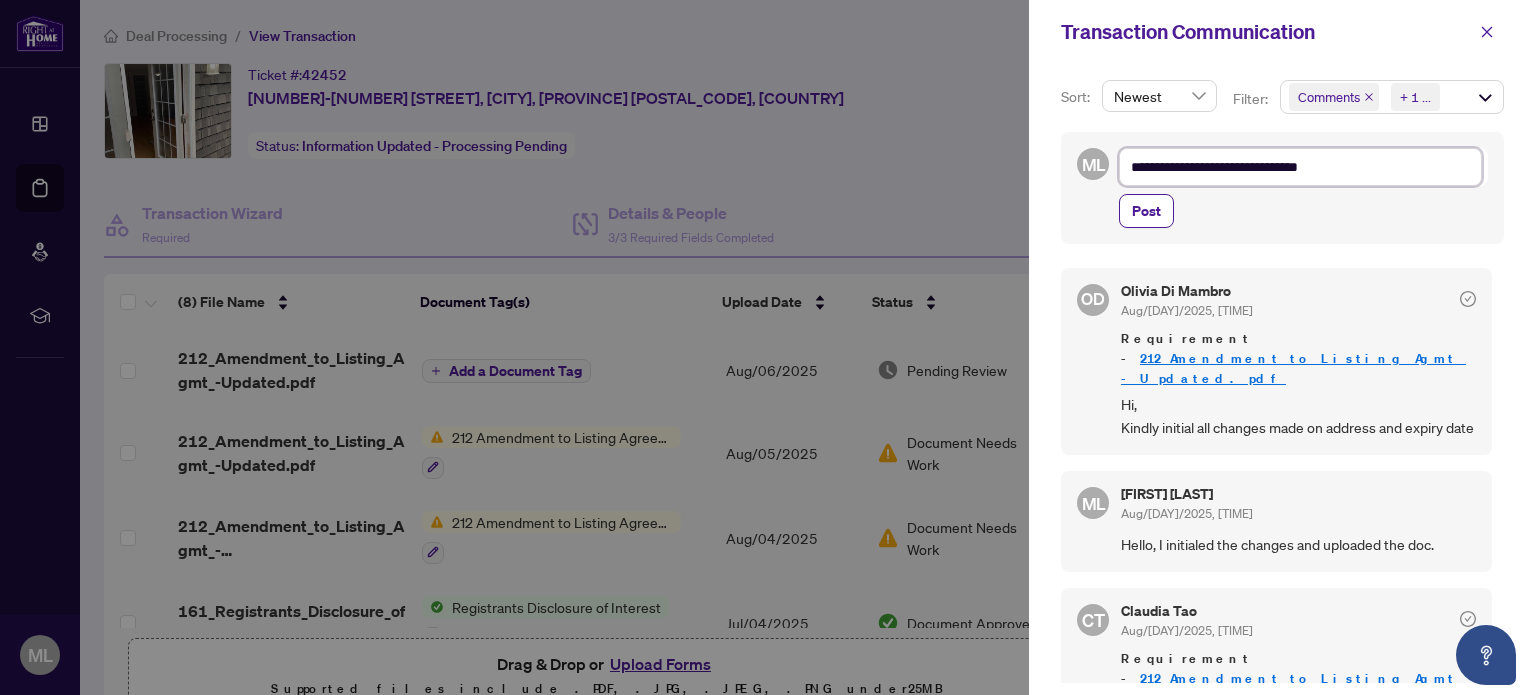 type on "**********" 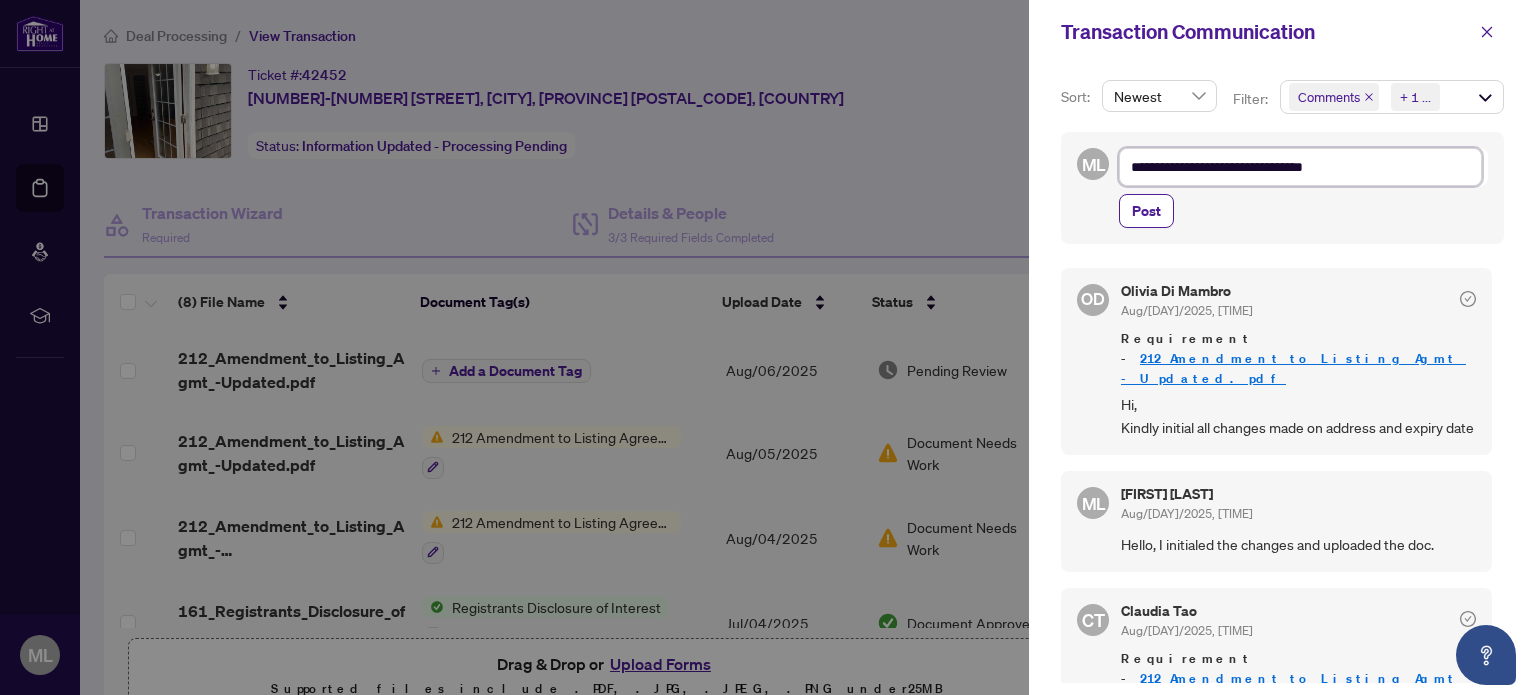 type on "**********" 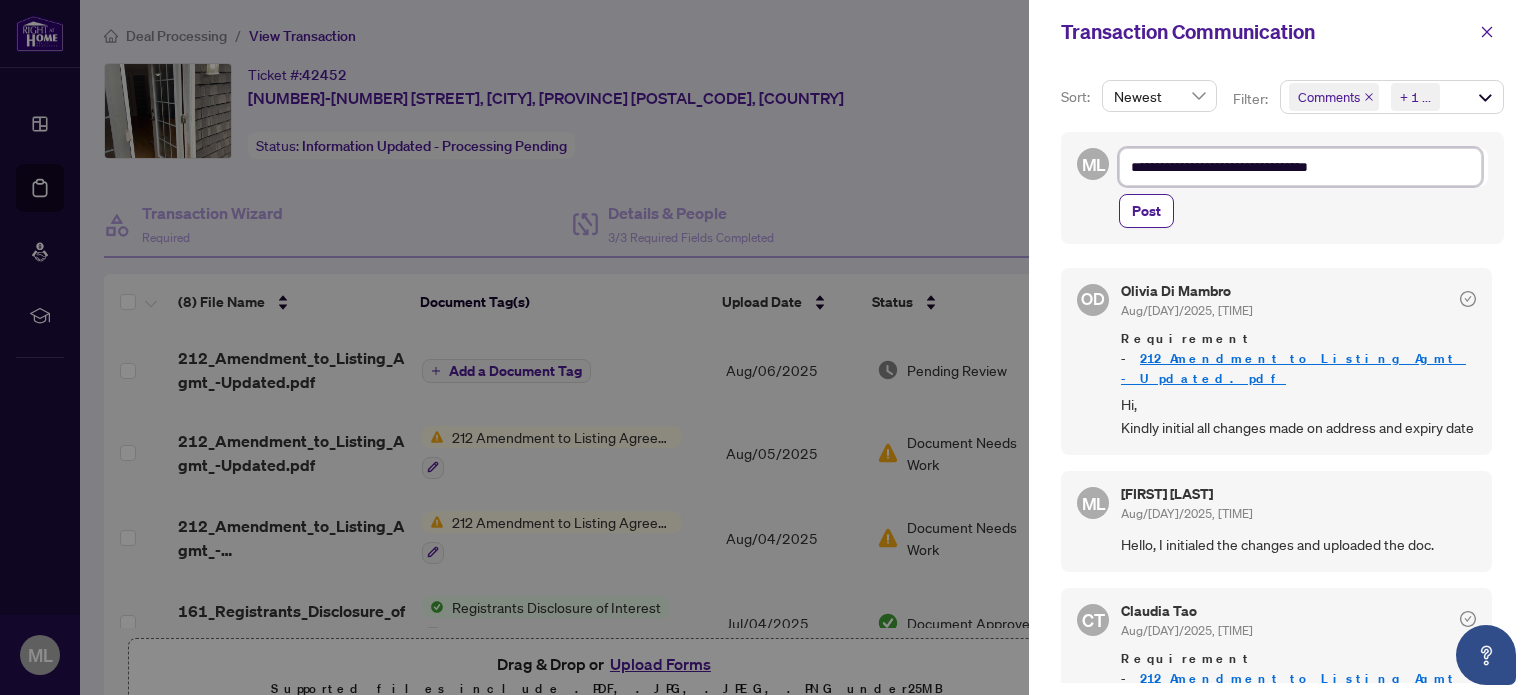 type on "**********" 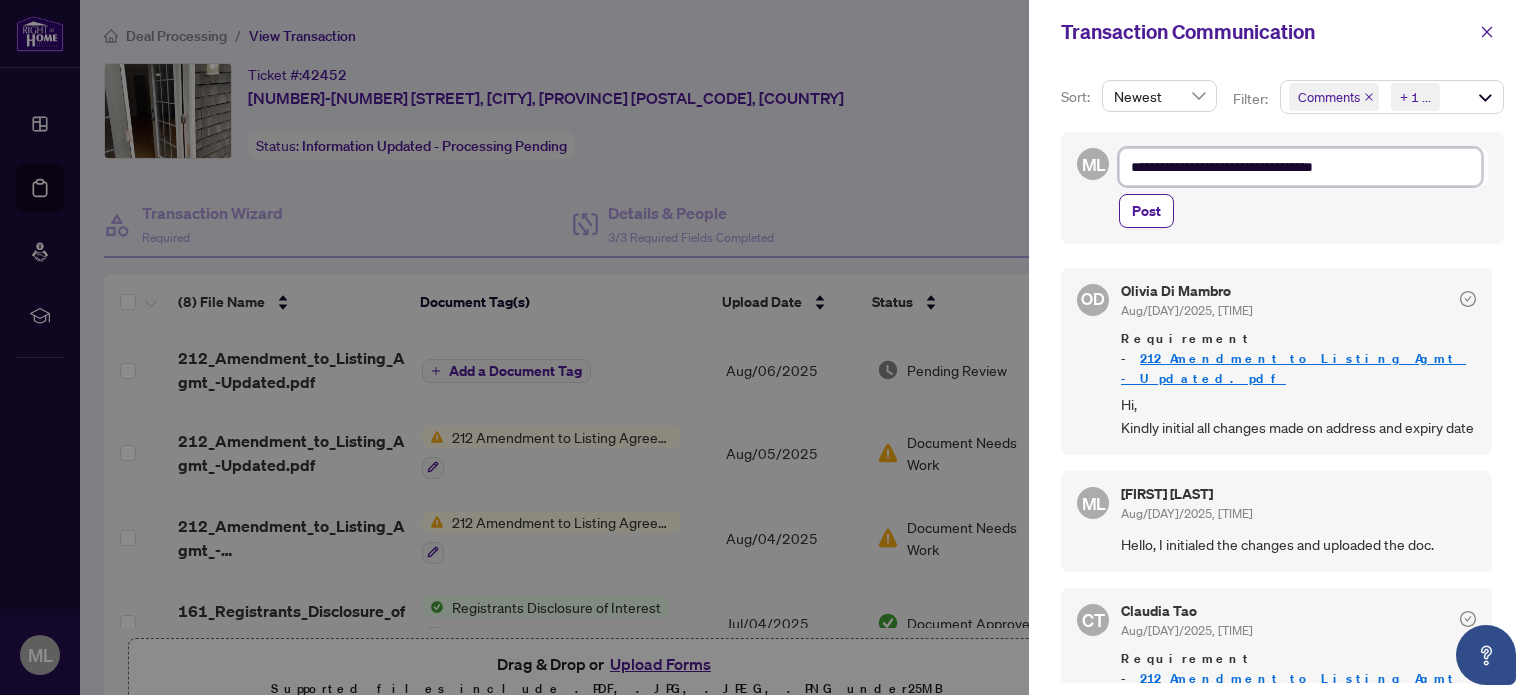 type on "**********" 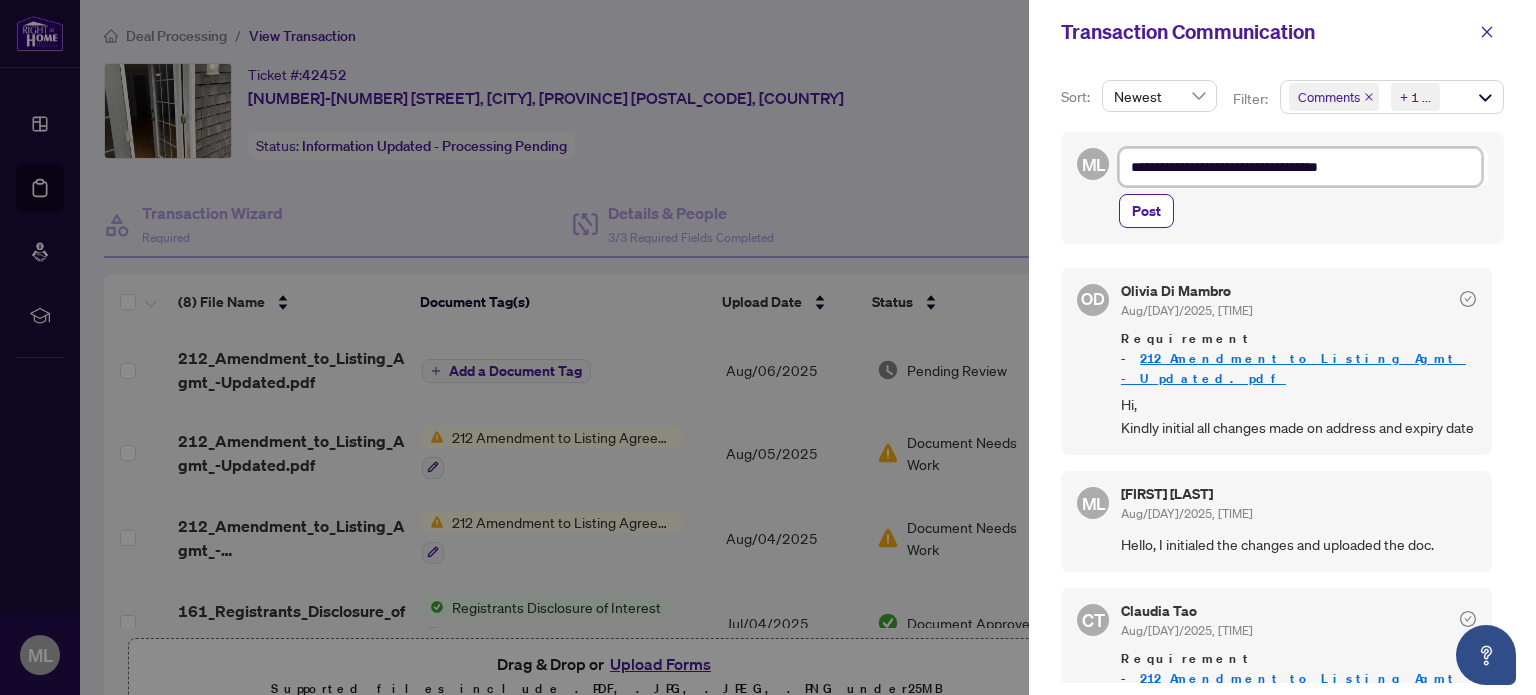type on "**********" 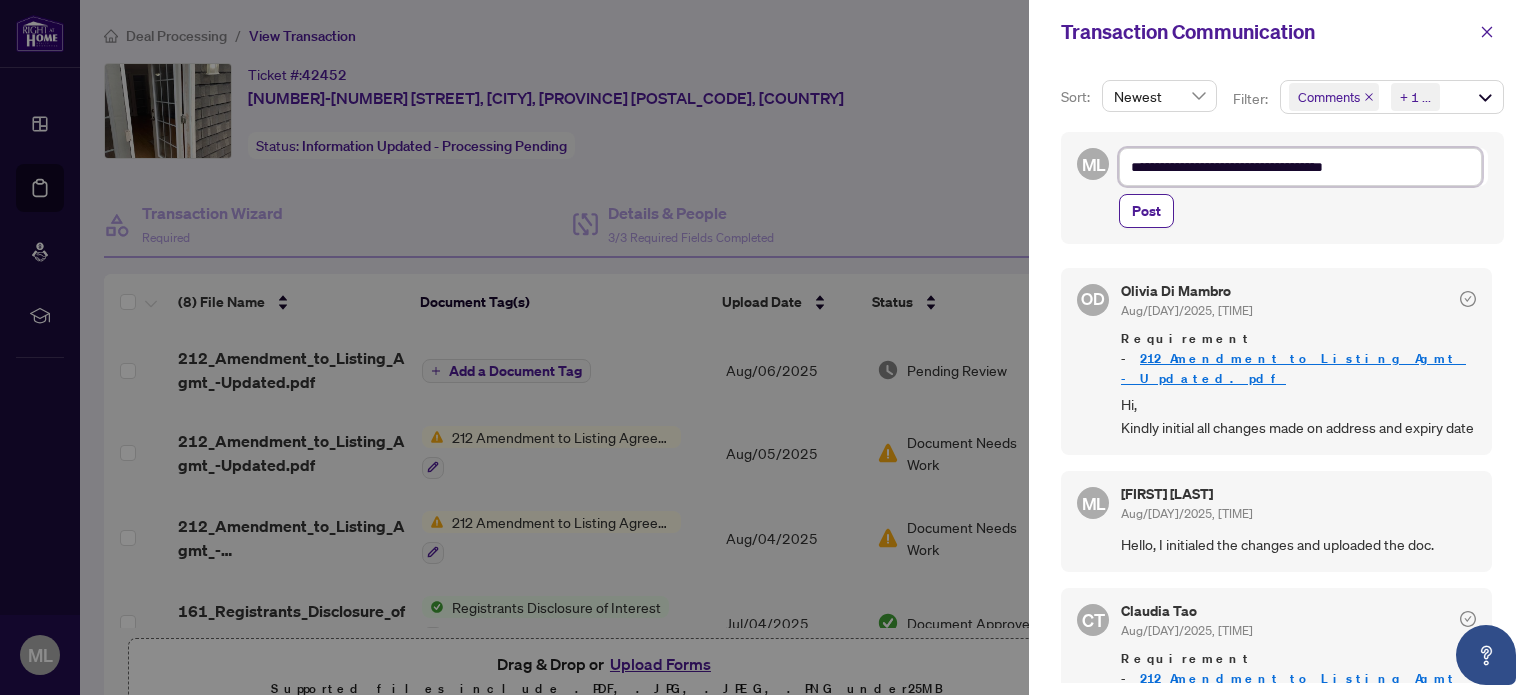 type on "**********" 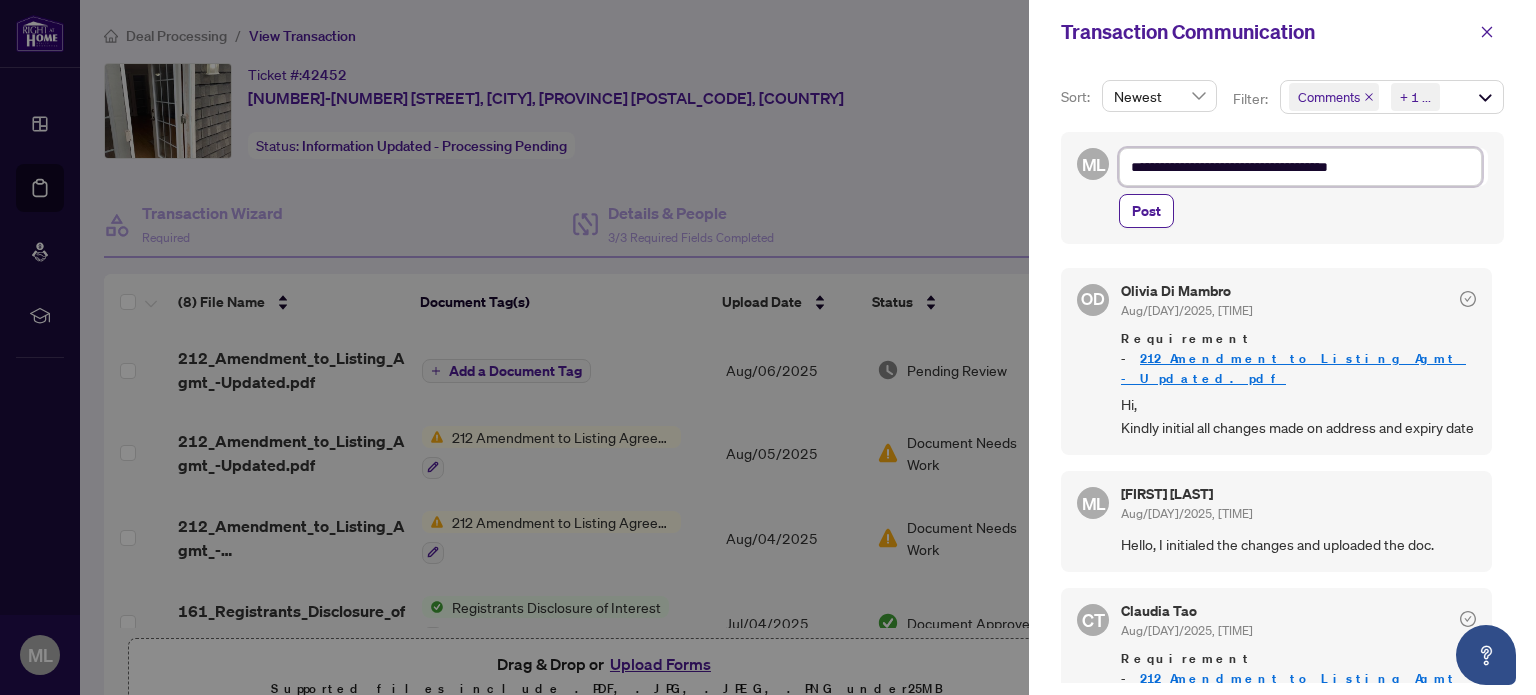 type on "**********" 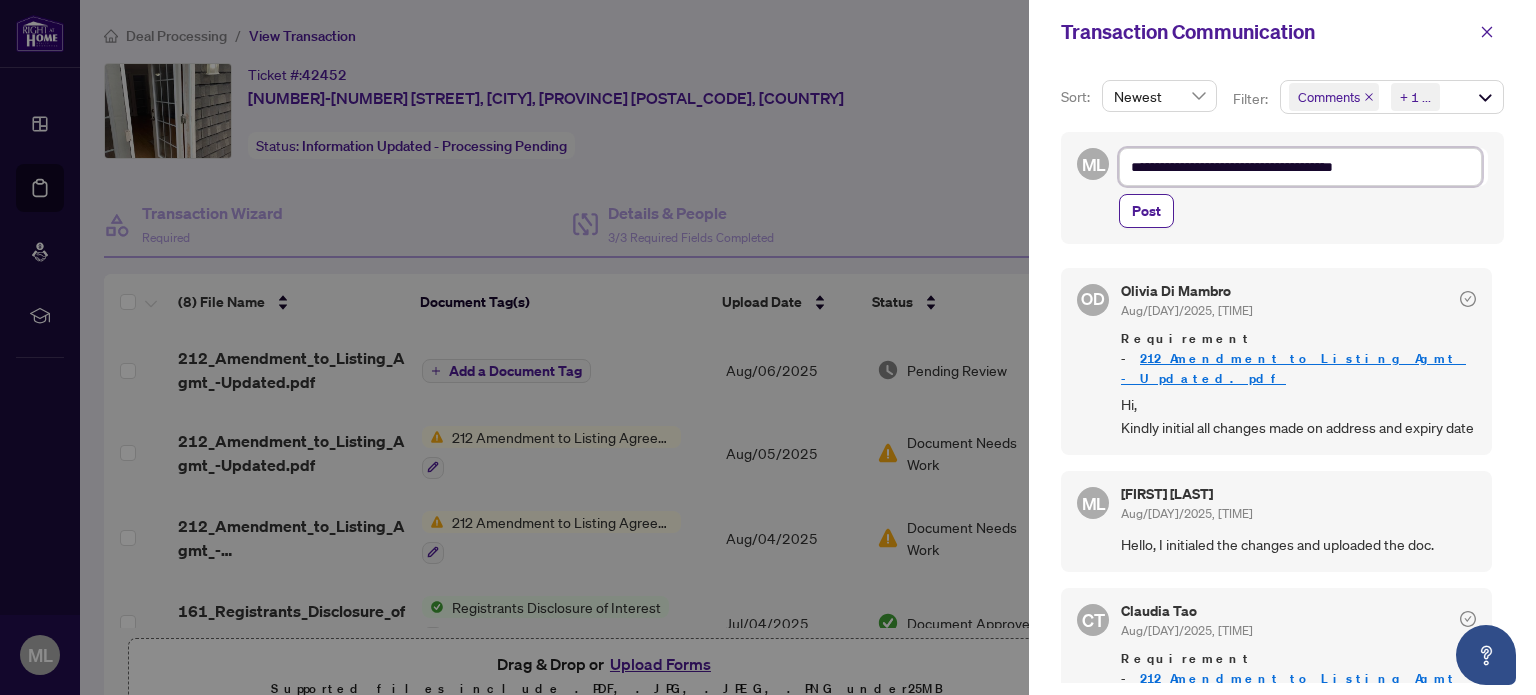 type on "**********" 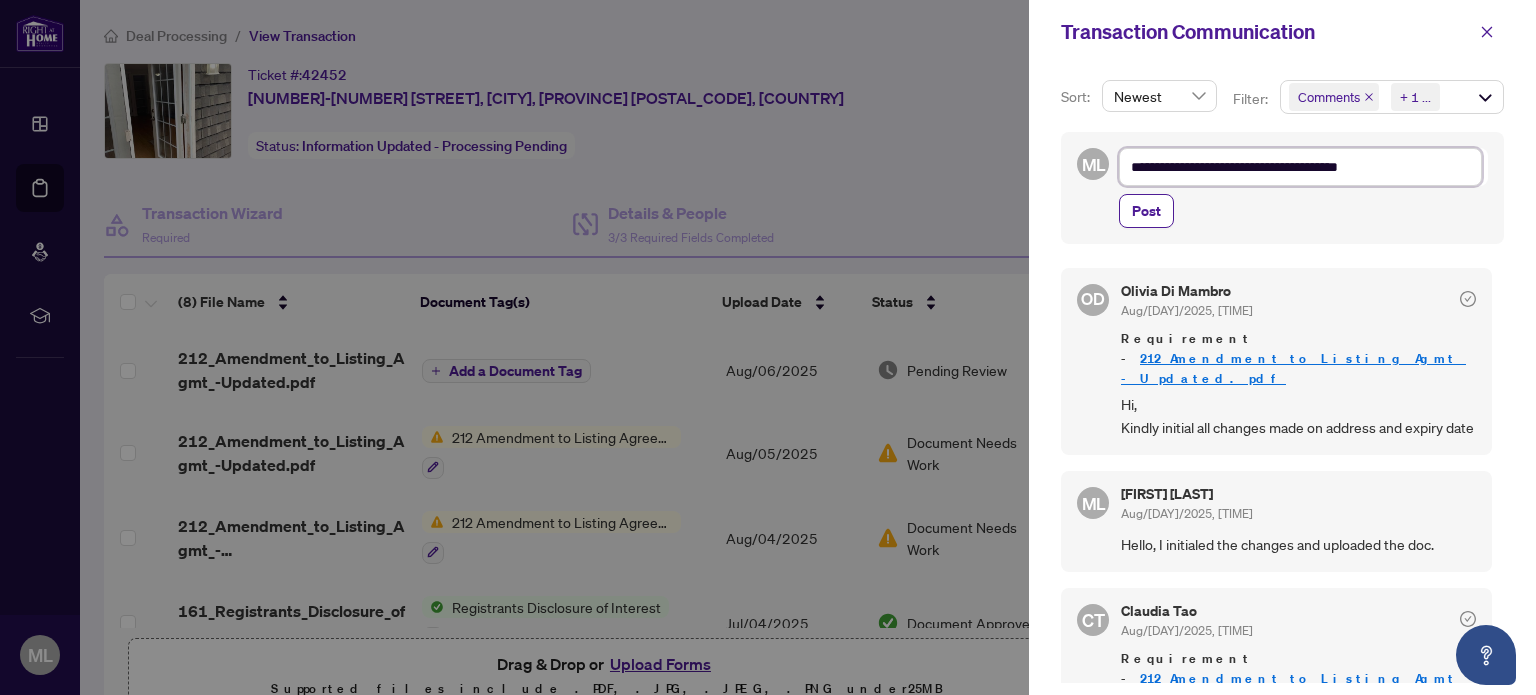 type on "**********" 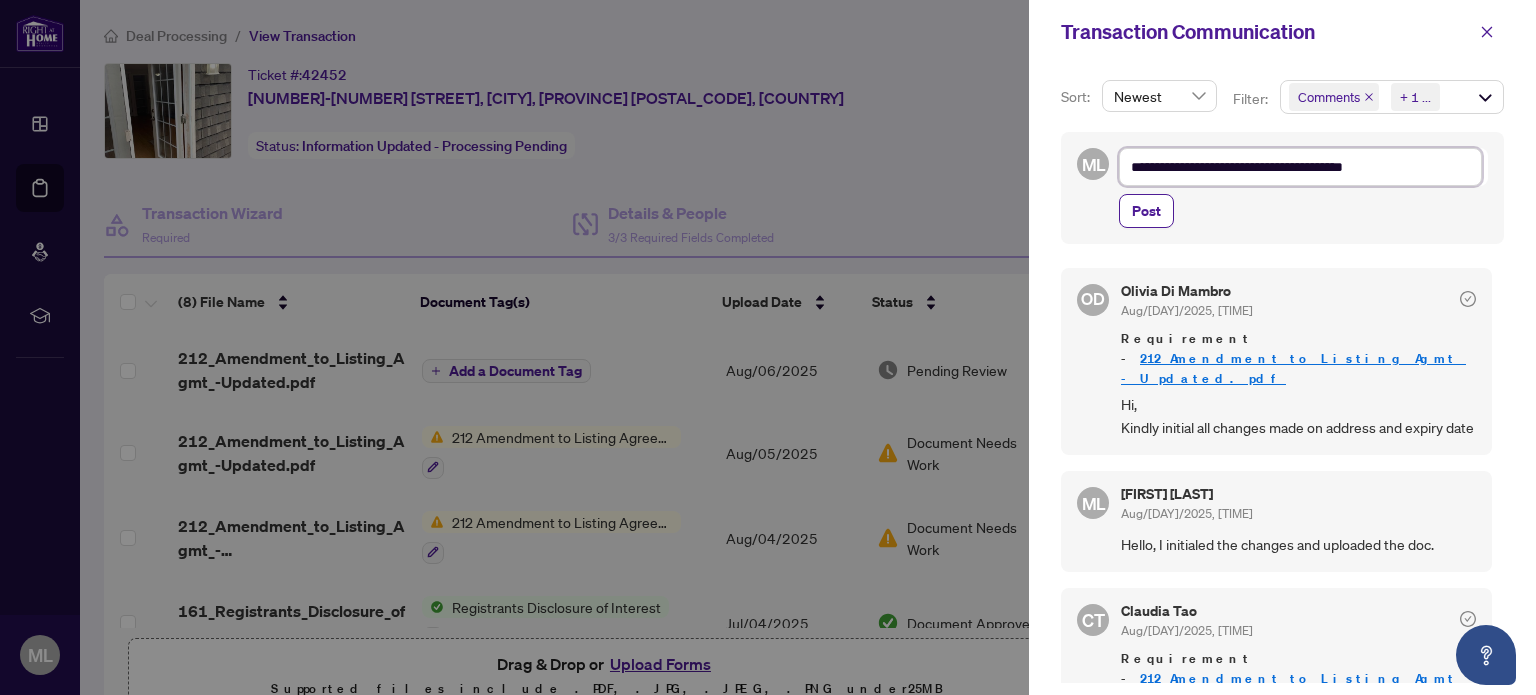type on "**********" 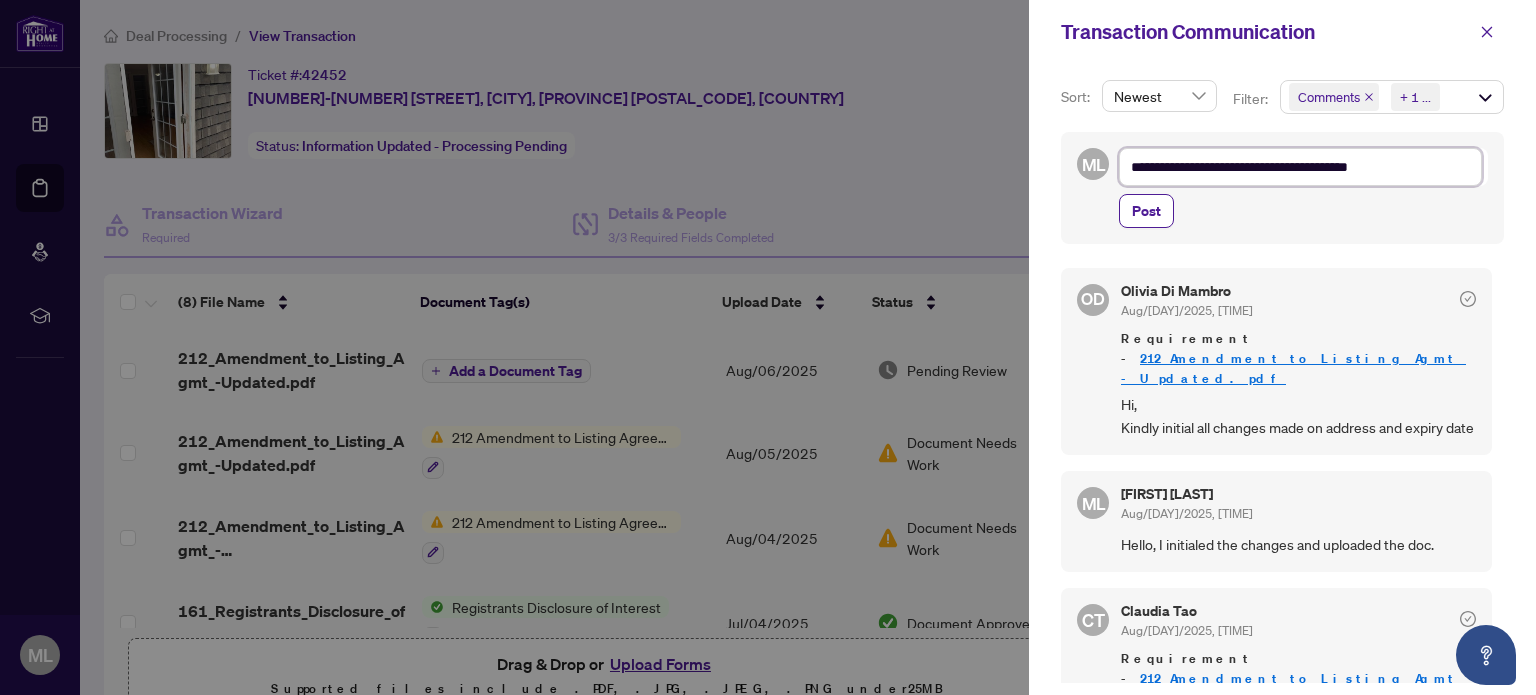 type on "**********" 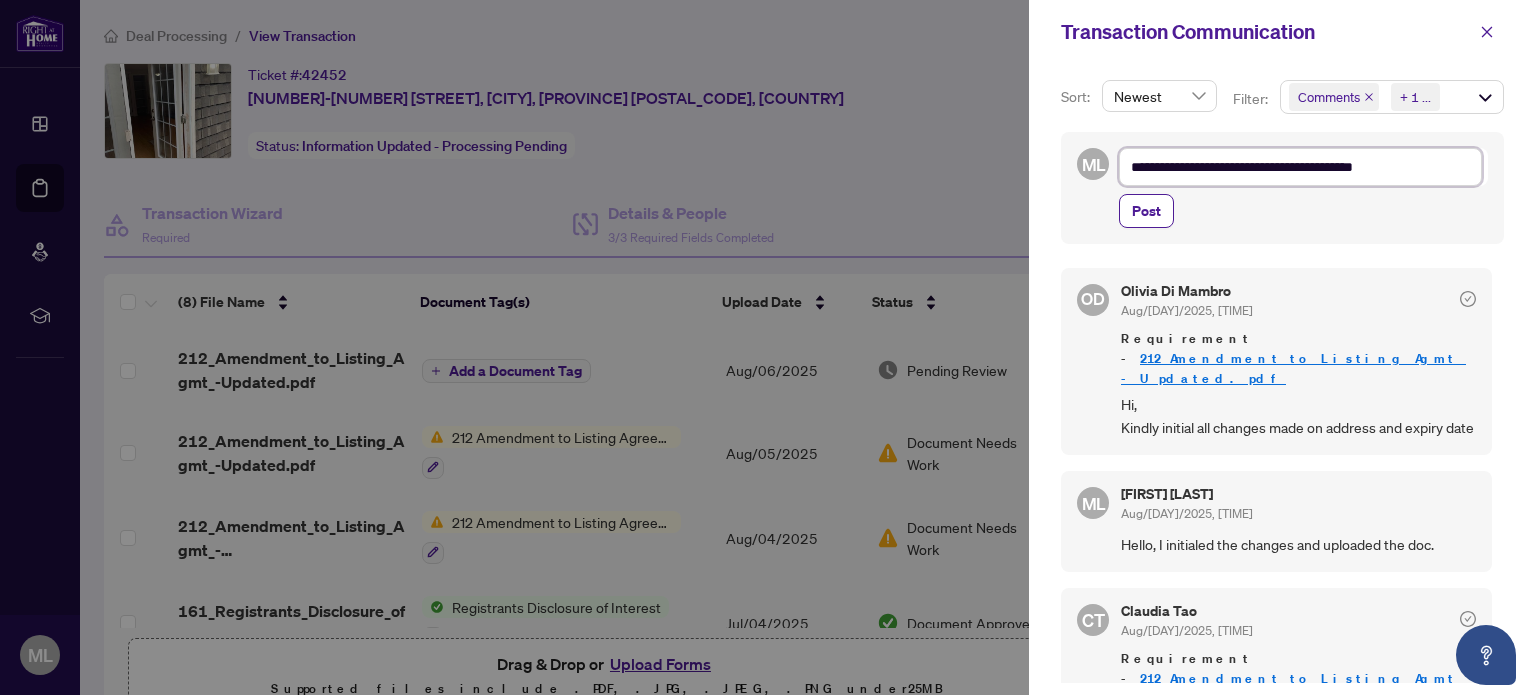 type on "**********" 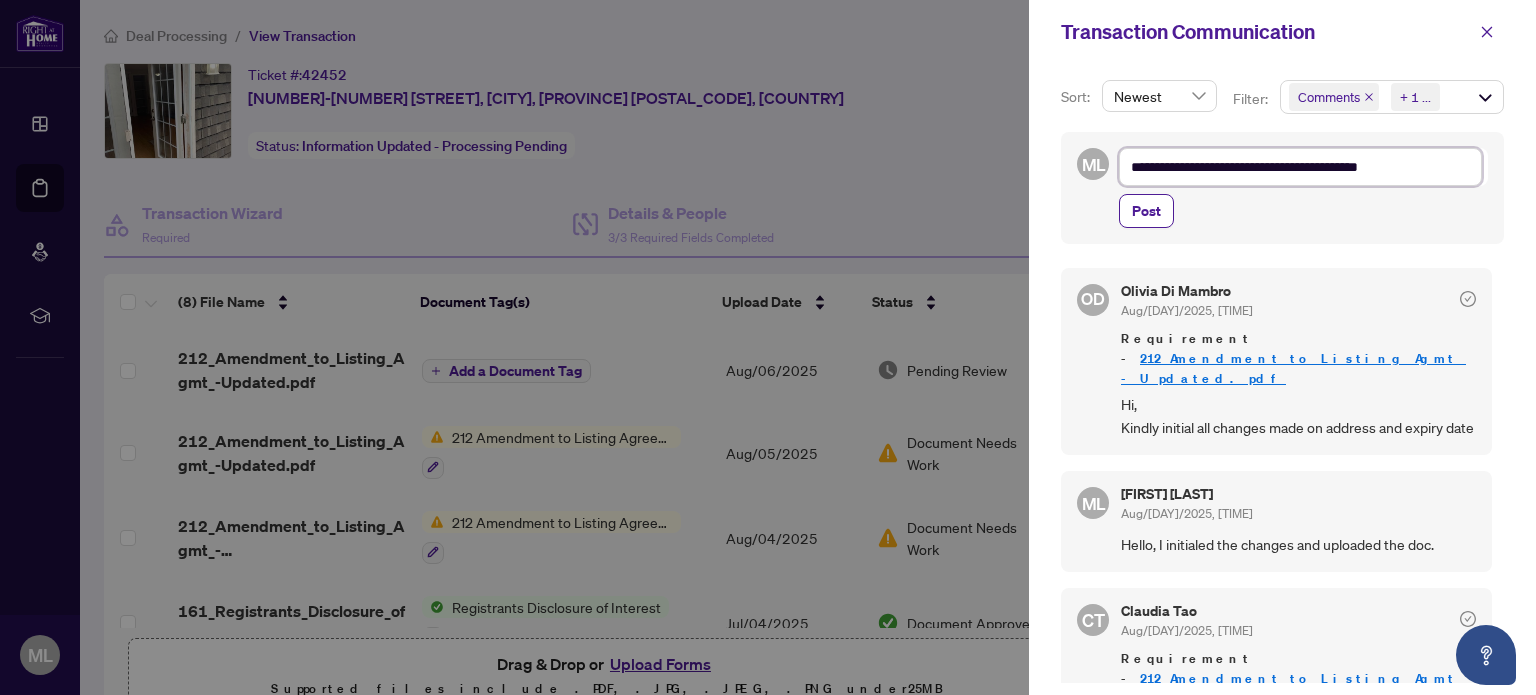 type on "**********" 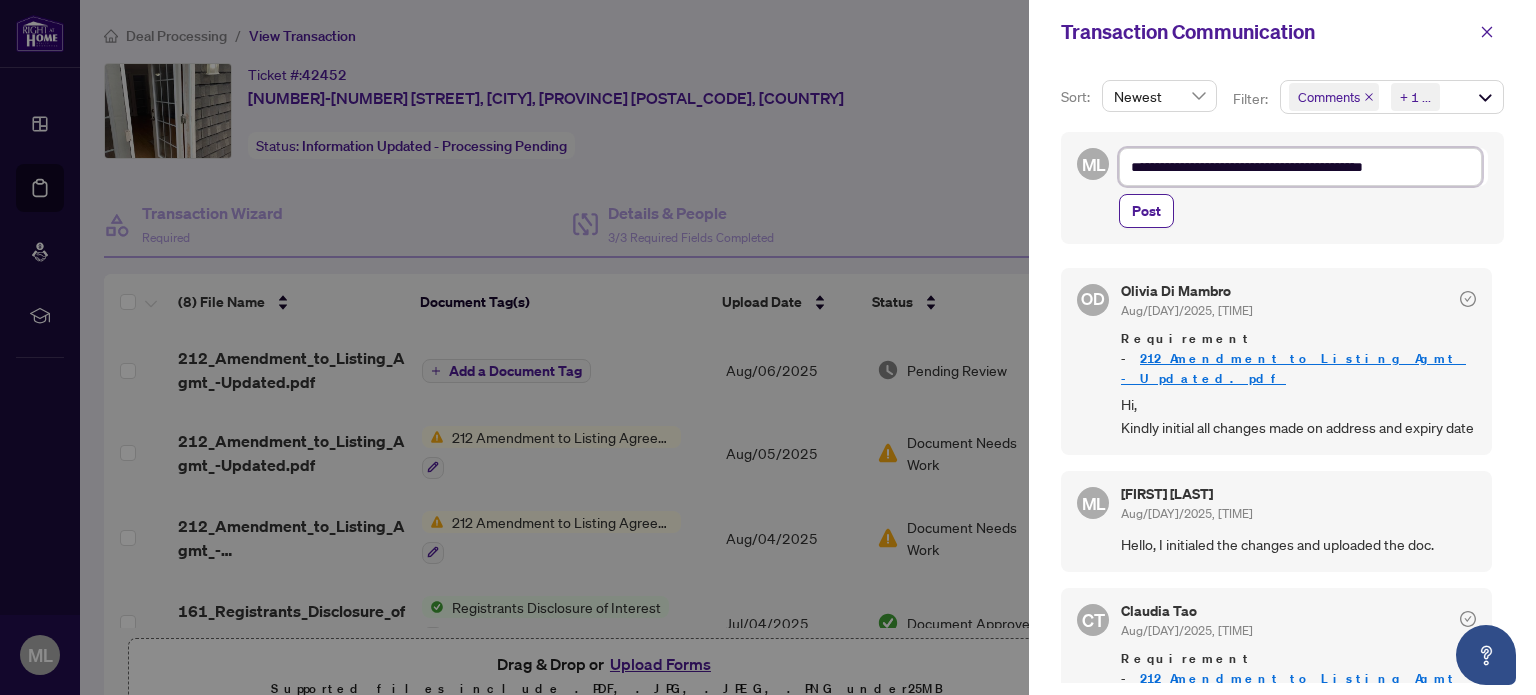 type on "**********" 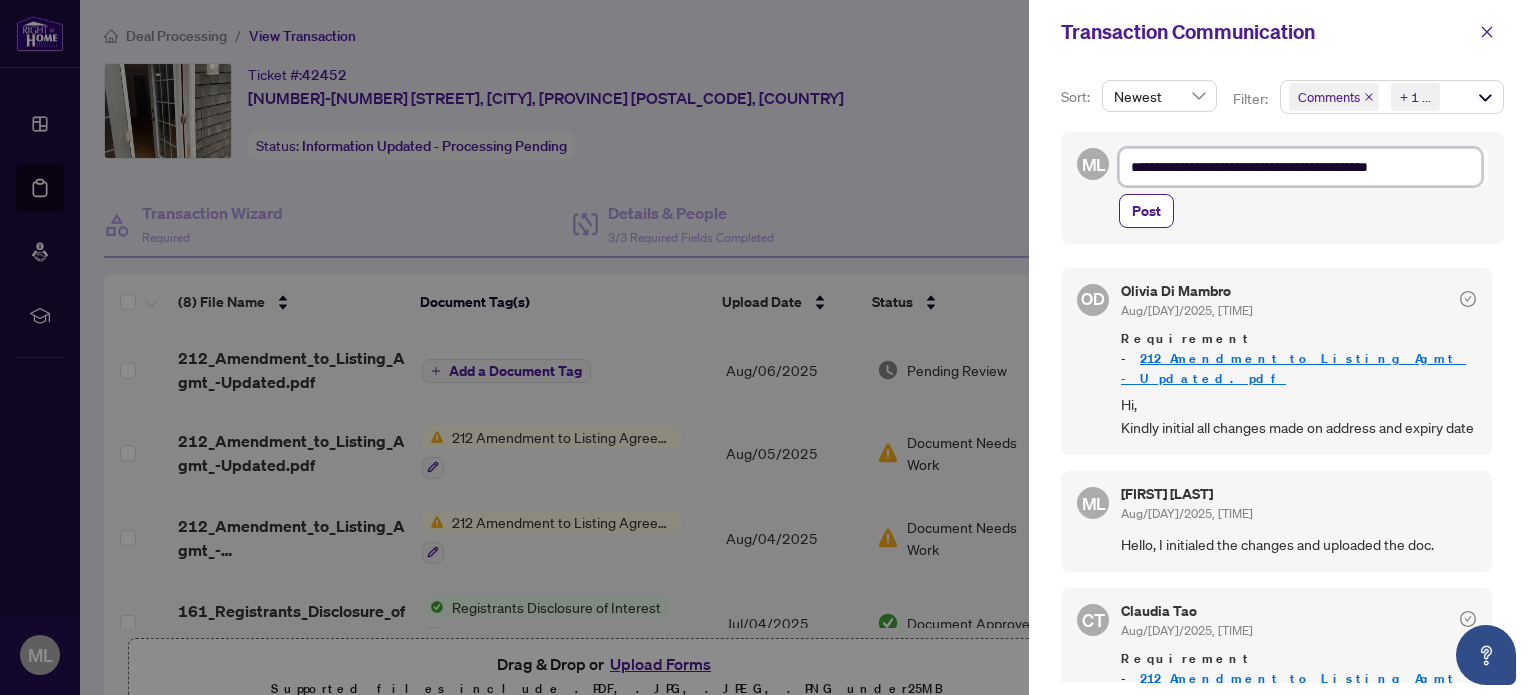 type on "**********" 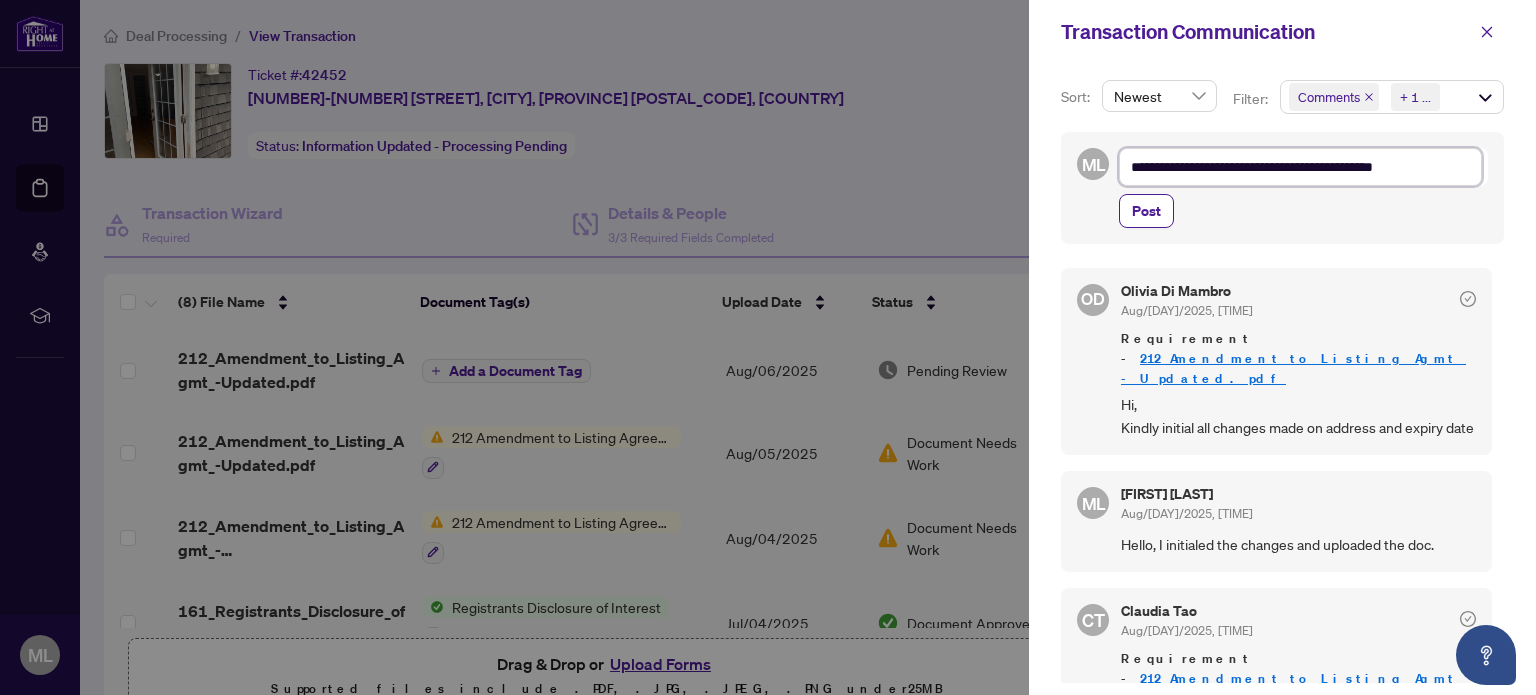 type on "**********" 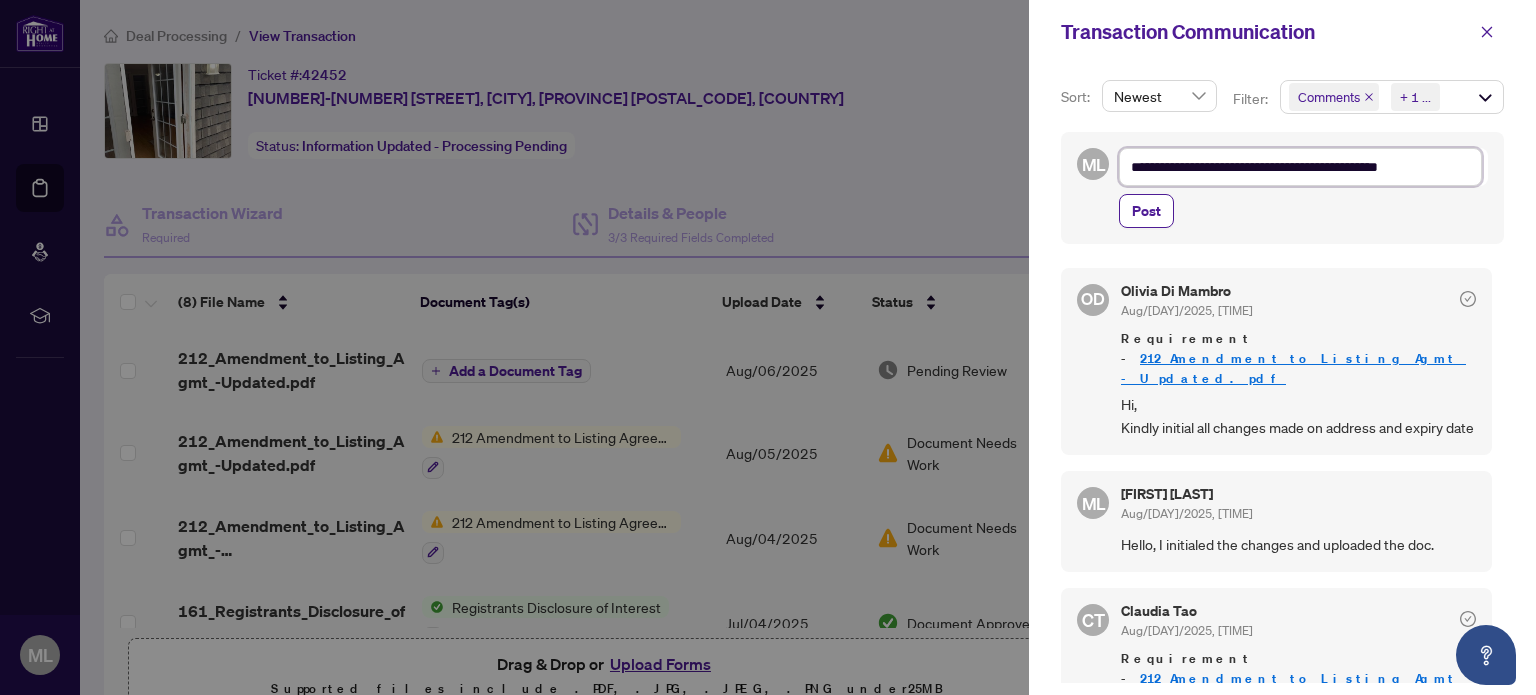 type on "**********" 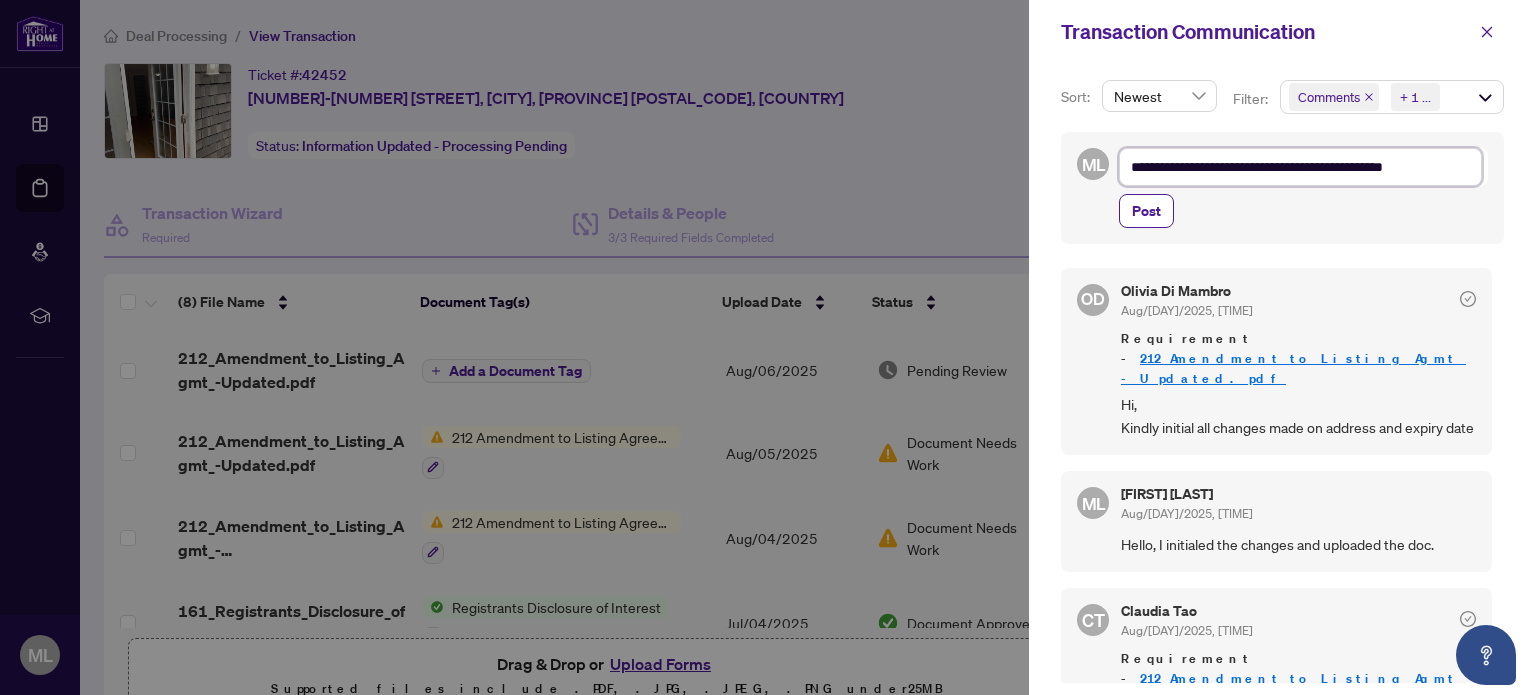 type on "**********" 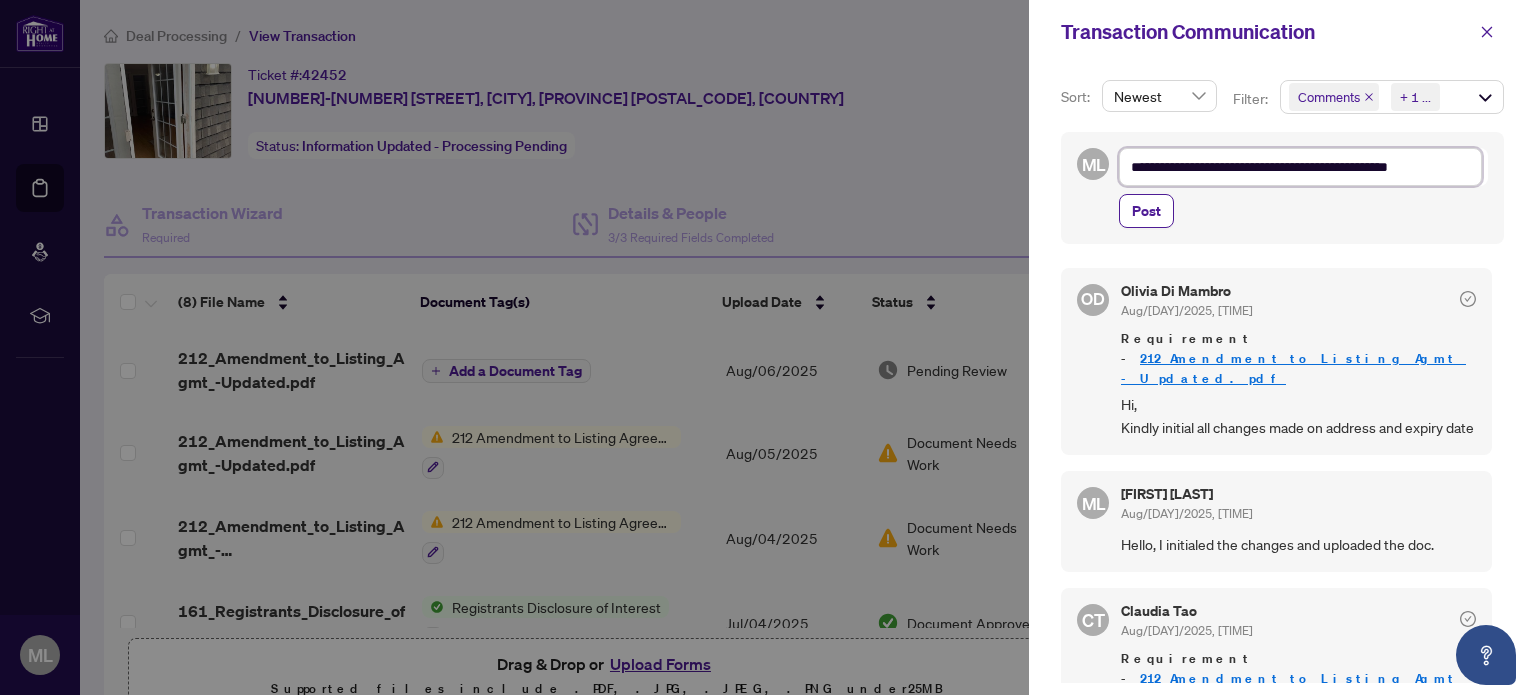 type on "**********" 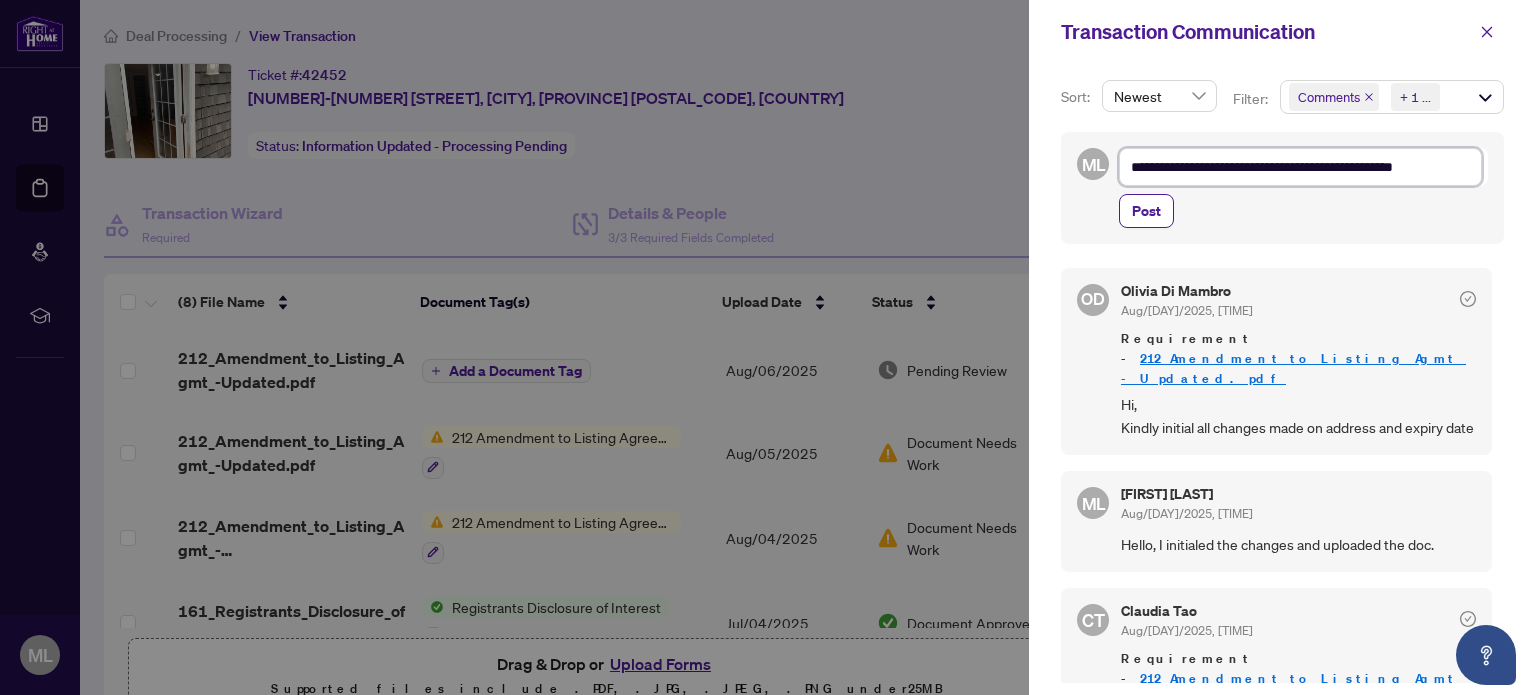 type on "**********" 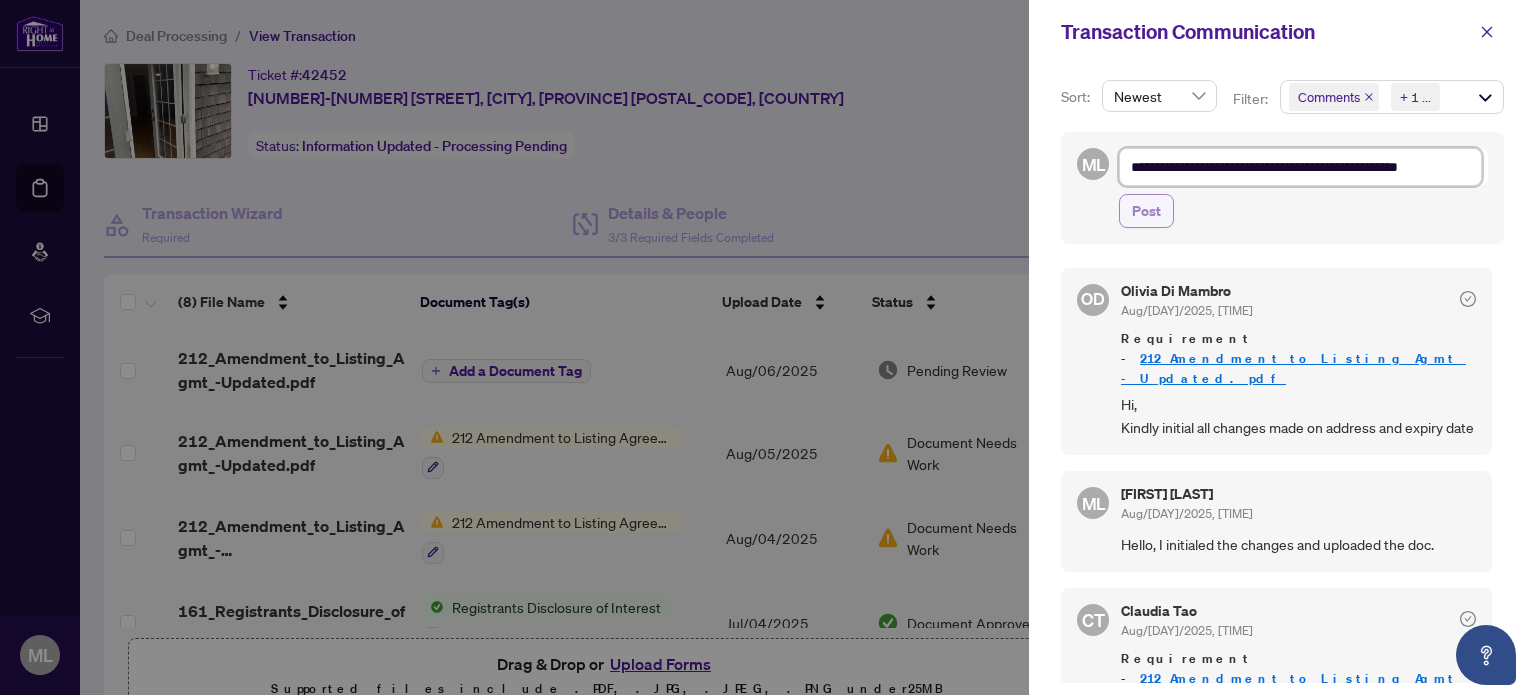 type on "**********" 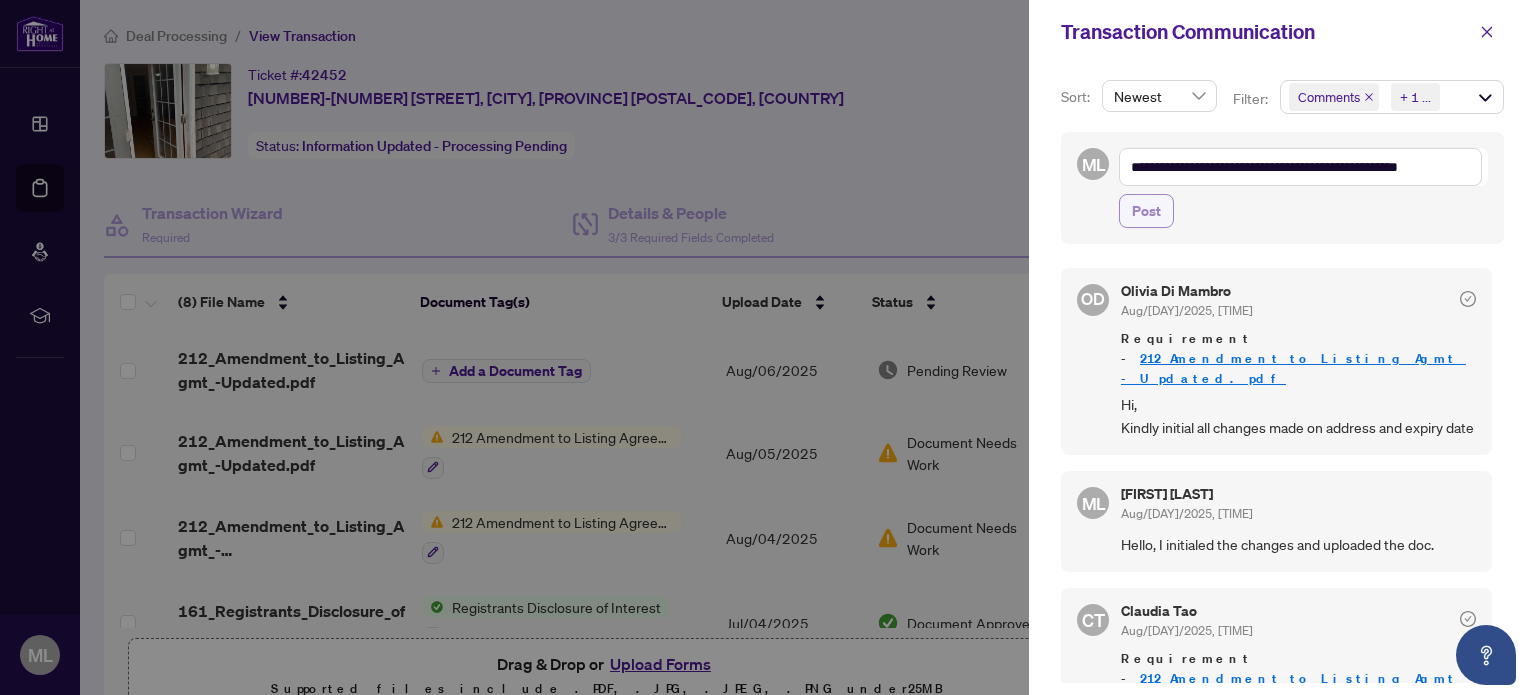 click on "Post" at bounding box center [1146, 211] 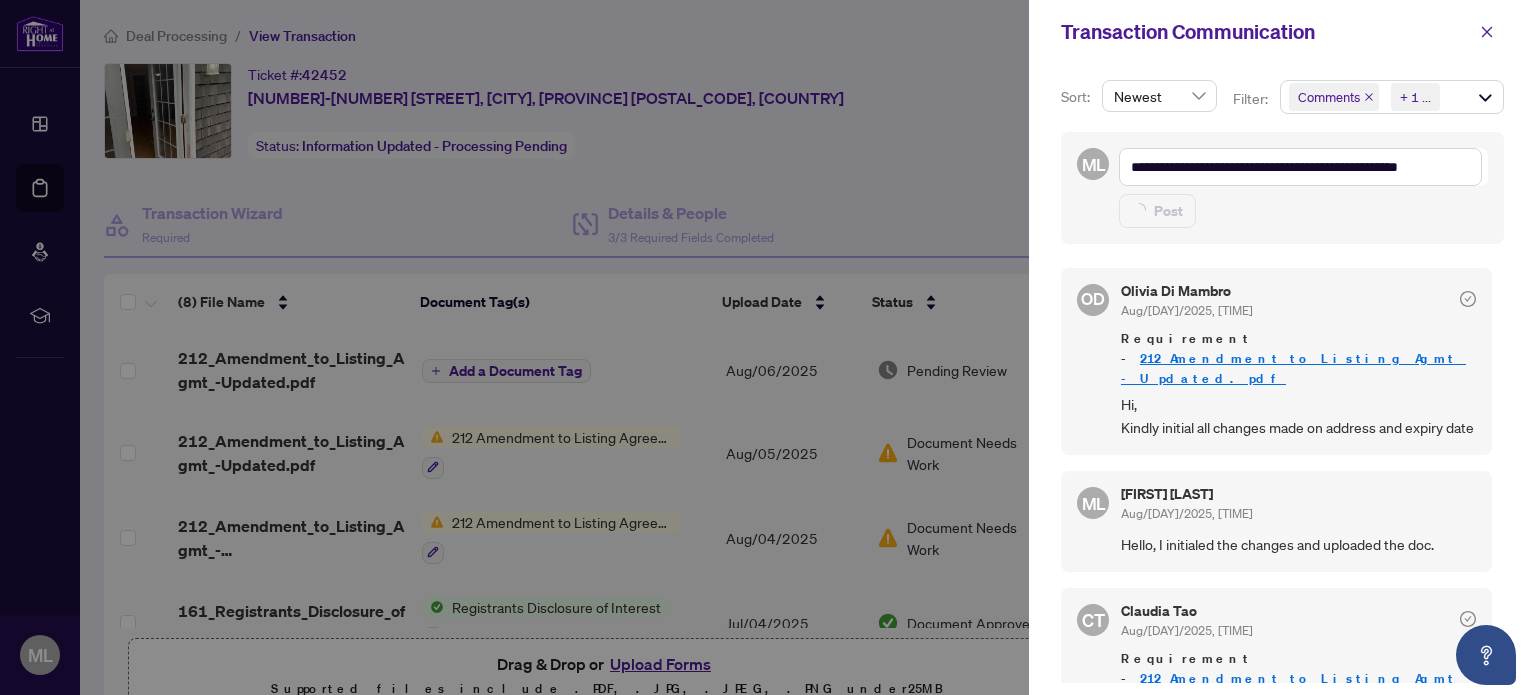 type on "**********" 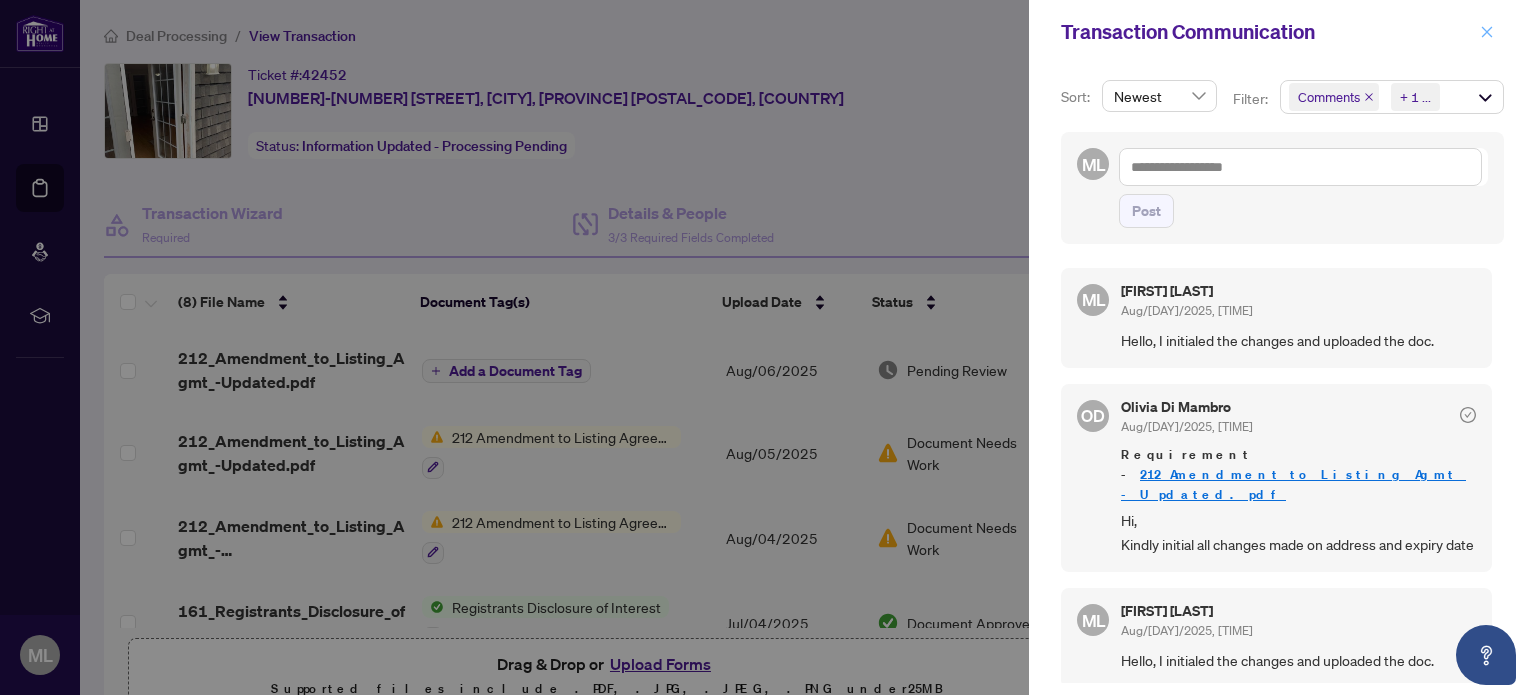 click 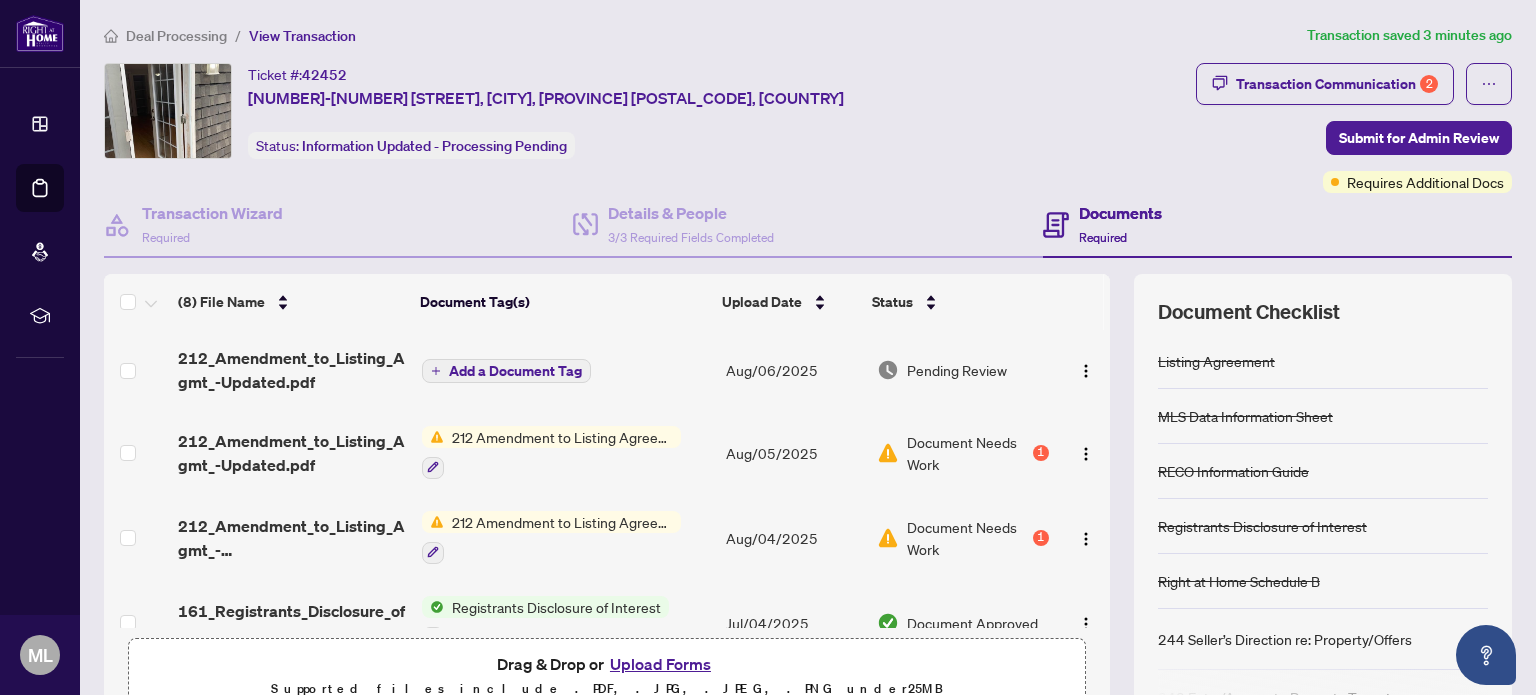 click on "Ticket #:  [NUMBER] [NUMBER]-[NUMBER] [STREET], [CITY], [PROVINCE] [POSTAL_CODE], [COUNTRY] Status:   Information Updated - Processing Pending" at bounding box center [646, 111] 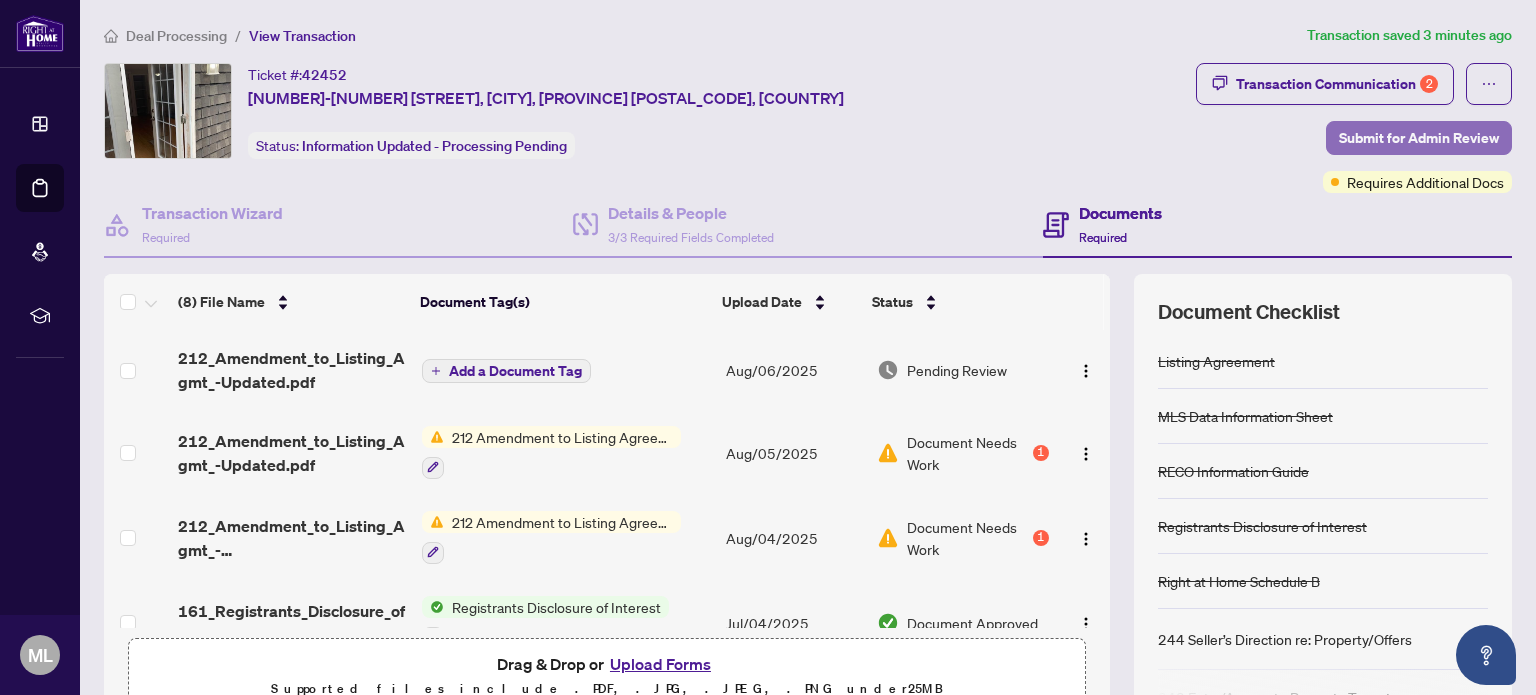 click on "Submit for Admin Review" at bounding box center (1419, 138) 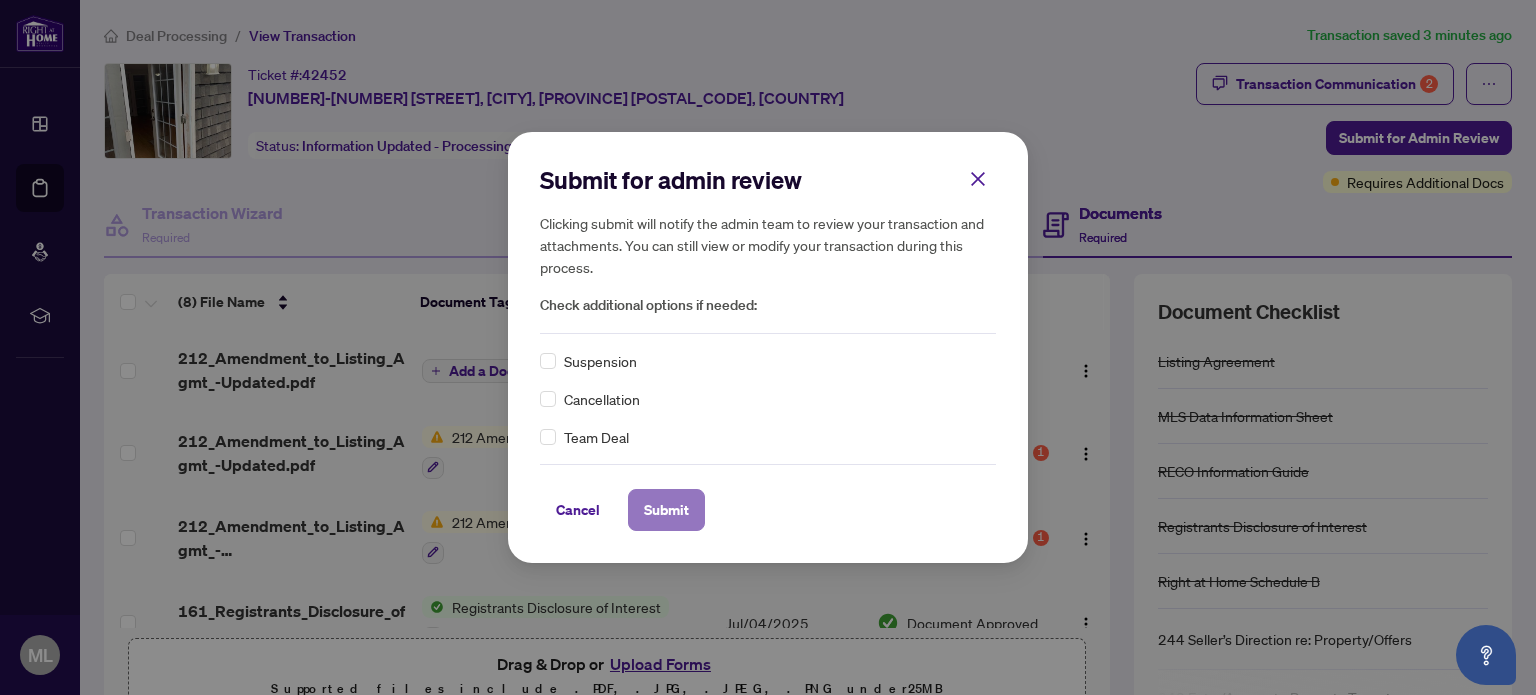 click on "Submit" at bounding box center (666, 510) 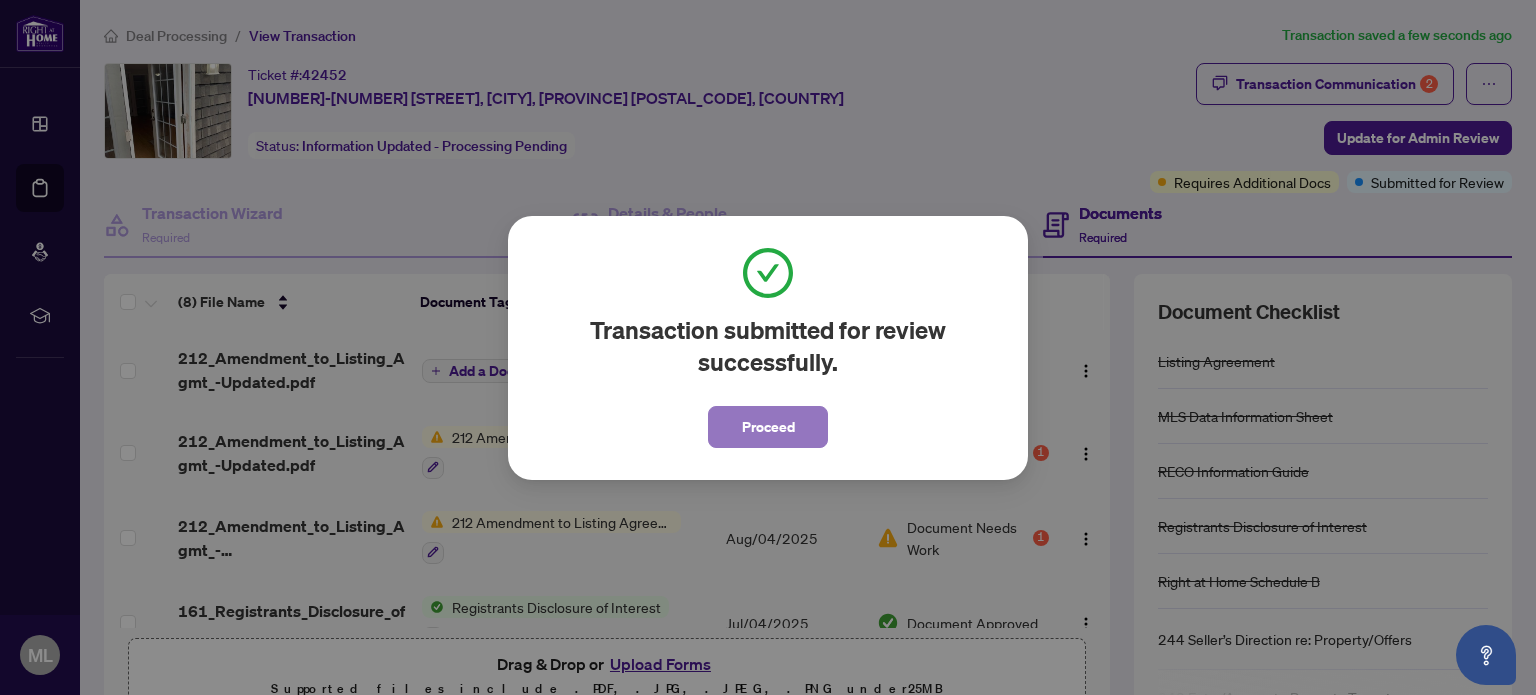 click on "Proceed" at bounding box center [768, 427] 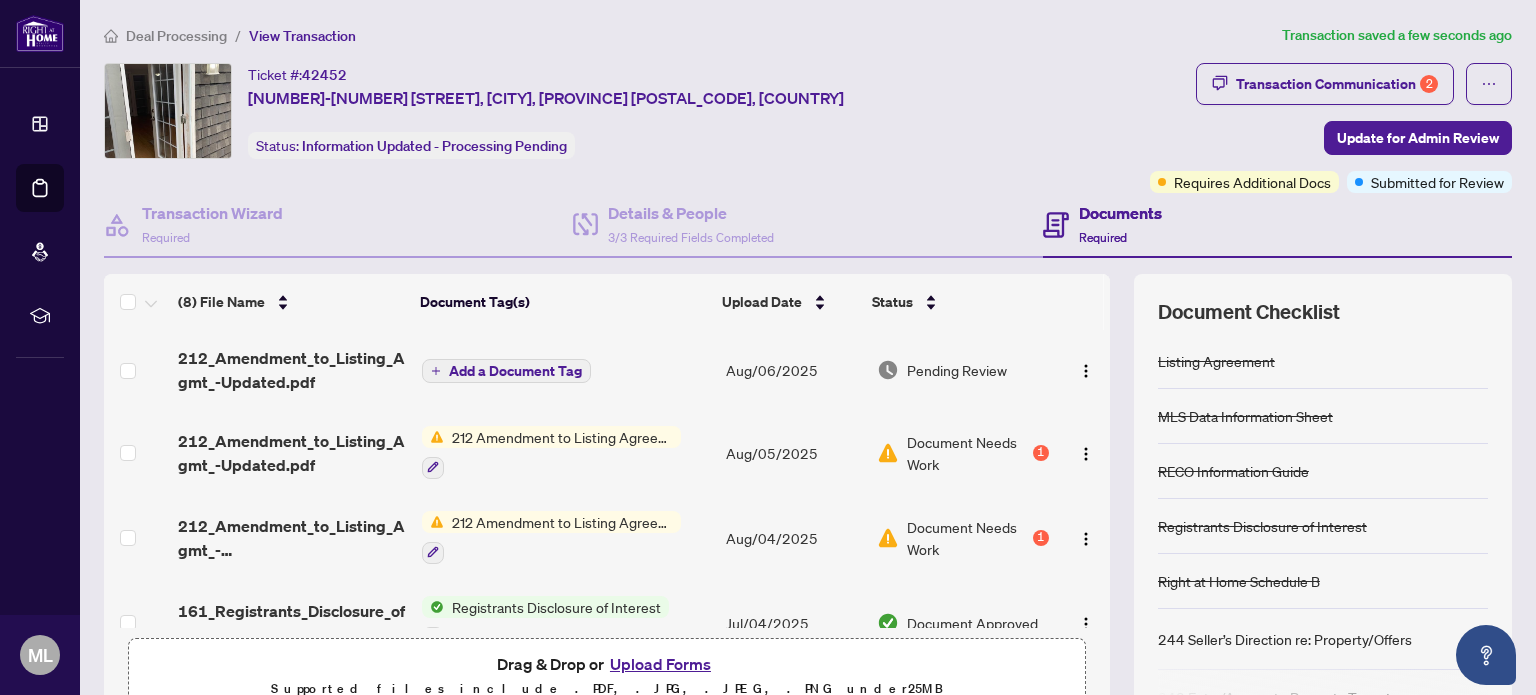 click on "Ticket #:  [NUMBER] [NUMBER]-[NUMBER] [STREET], [CITY], [PROVINCE] [POSTAL_CODE], [COUNTRY] Status:   Information Updated - Processing Pending" at bounding box center (623, 111) 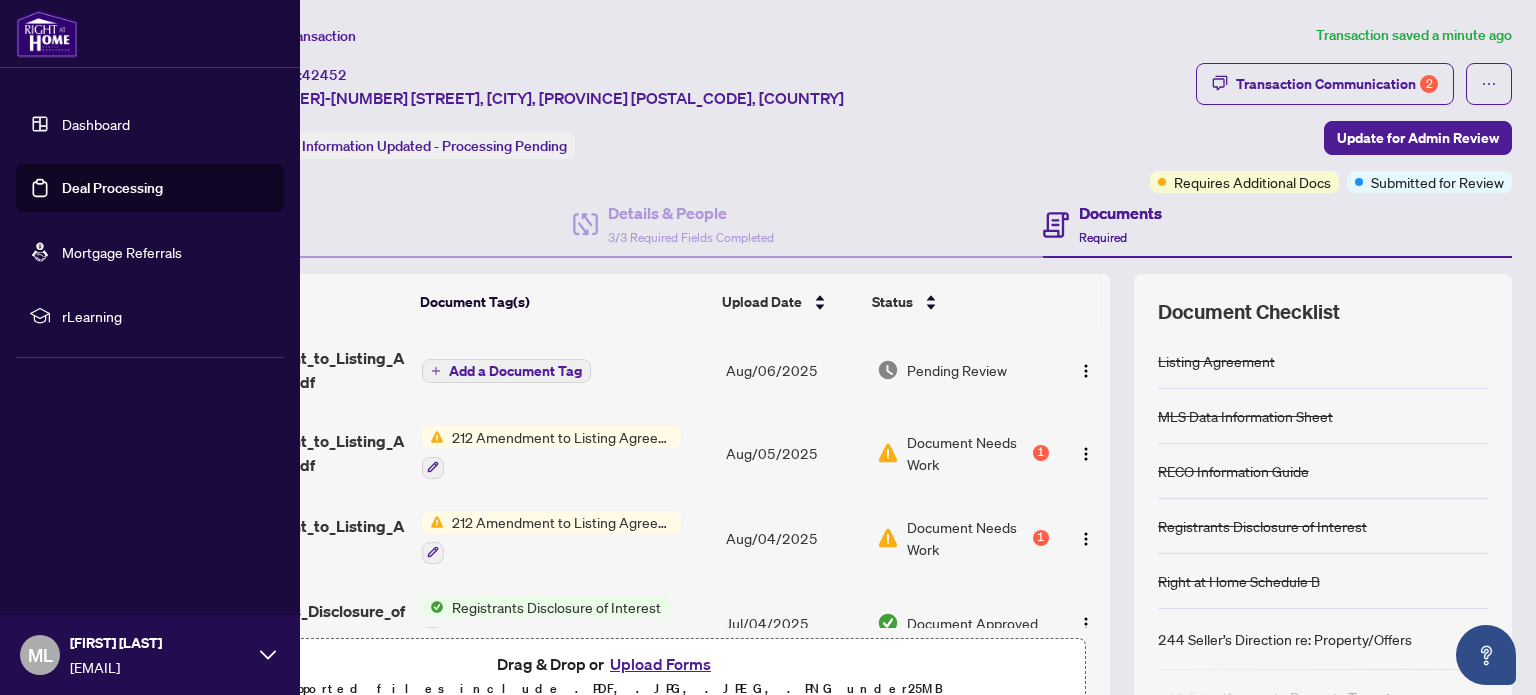 click on "Dashboard" at bounding box center (96, 124) 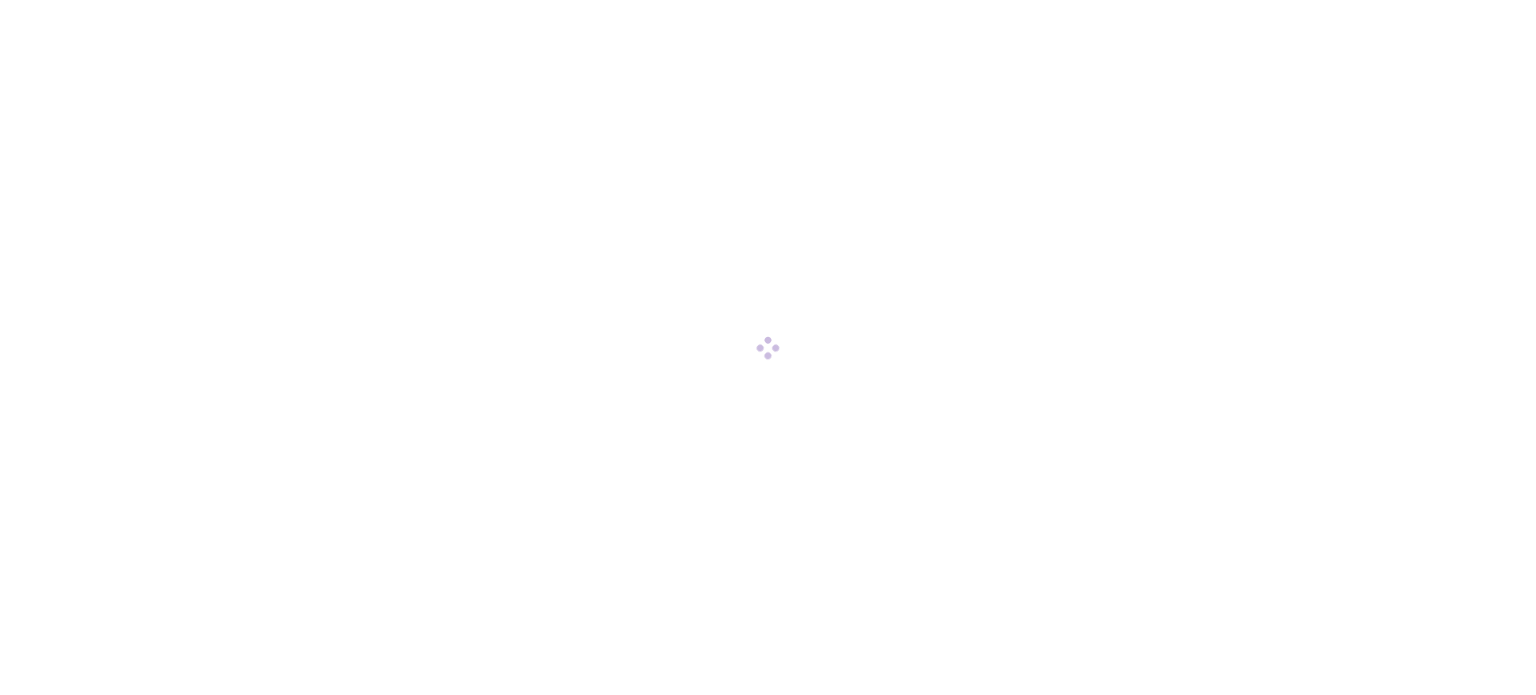 scroll, scrollTop: 0, scrollLeft: 0, axis: both 